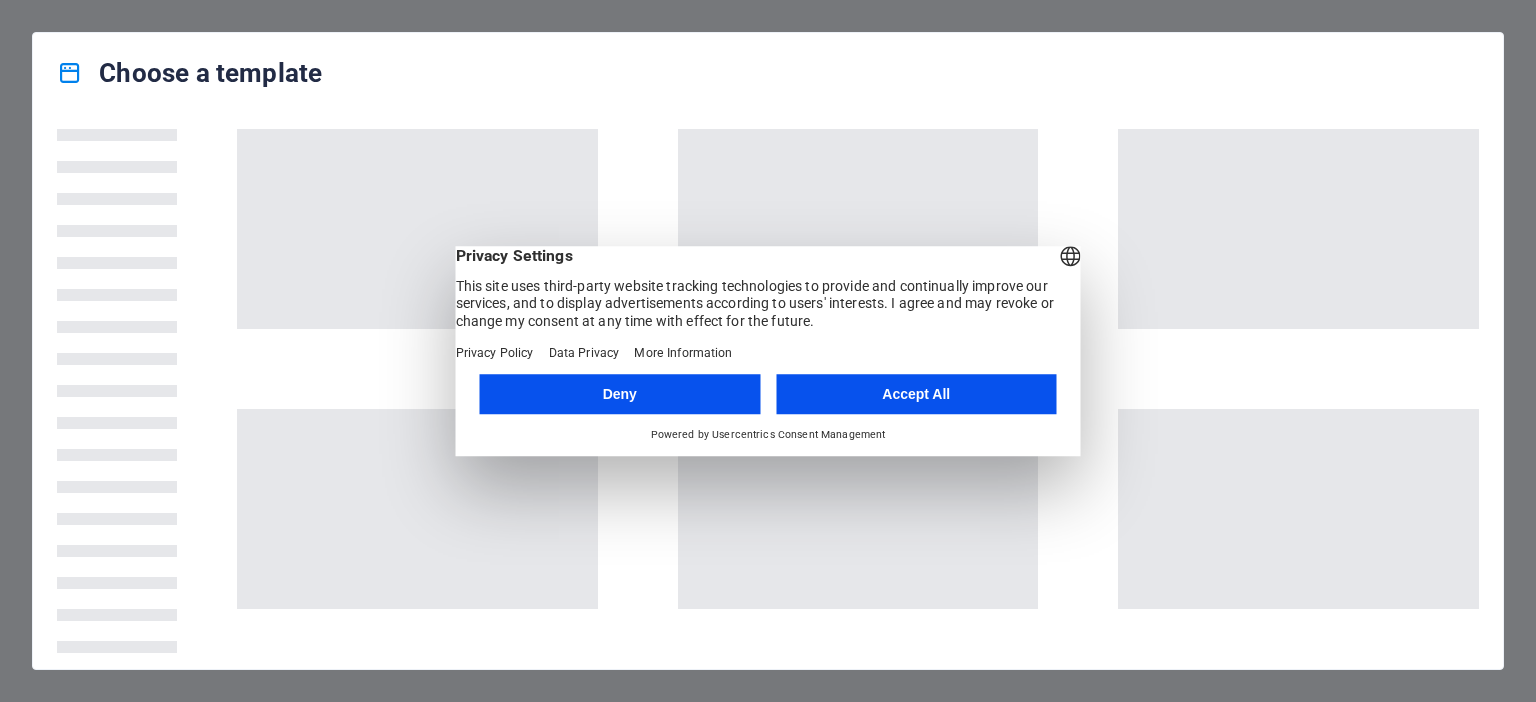 scroll, scrollTop: 0, scrollLeft: 0, axis: both 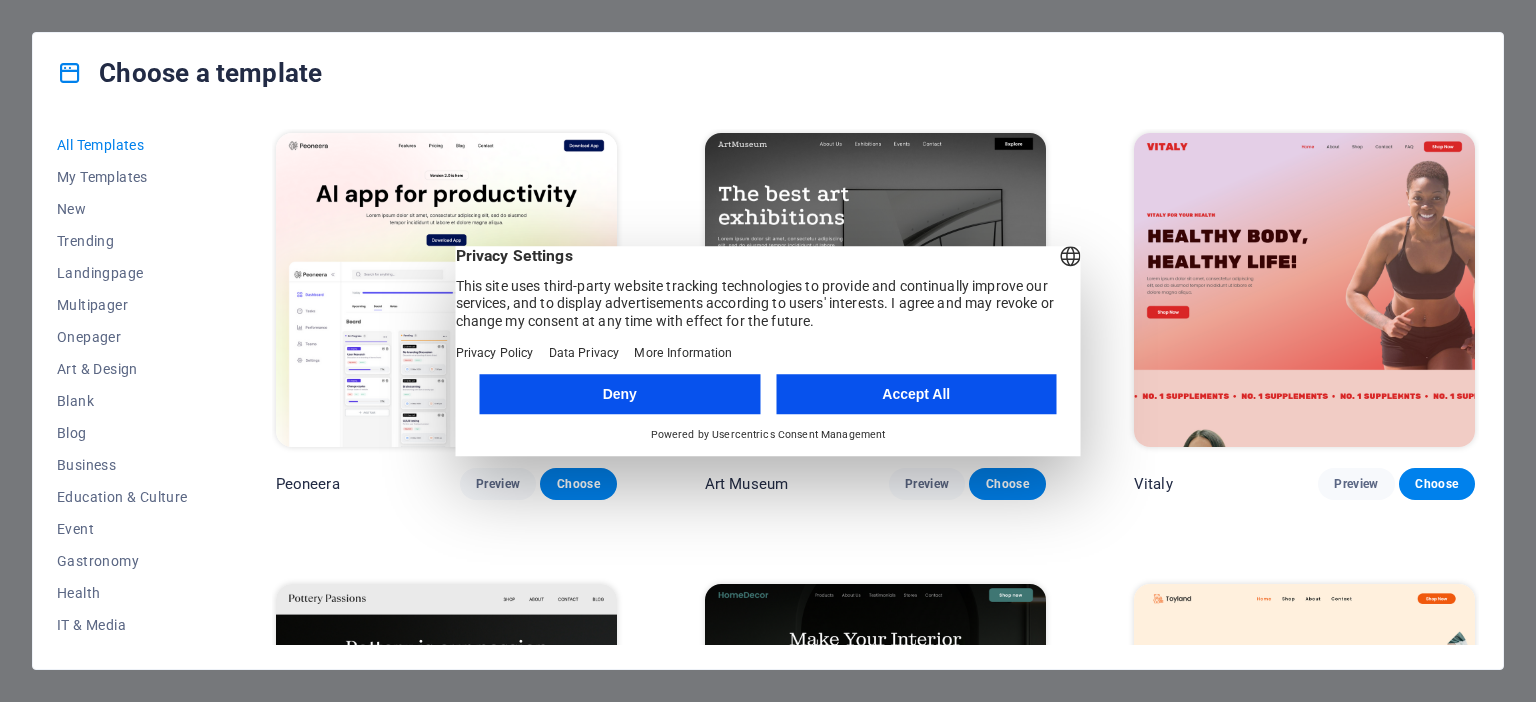 click on "Accept All" at bounding box center [916, 394] 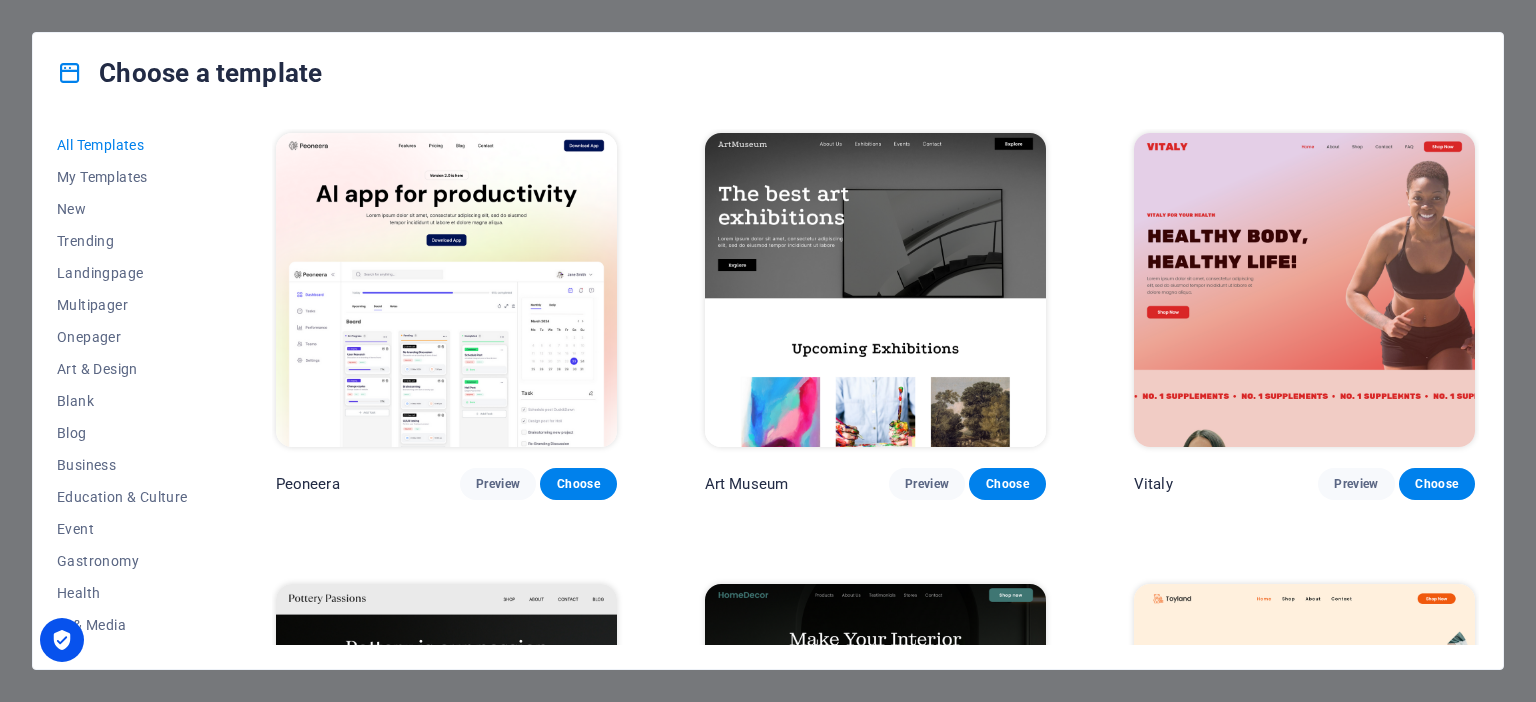 click at bounding box center [1304, 290] 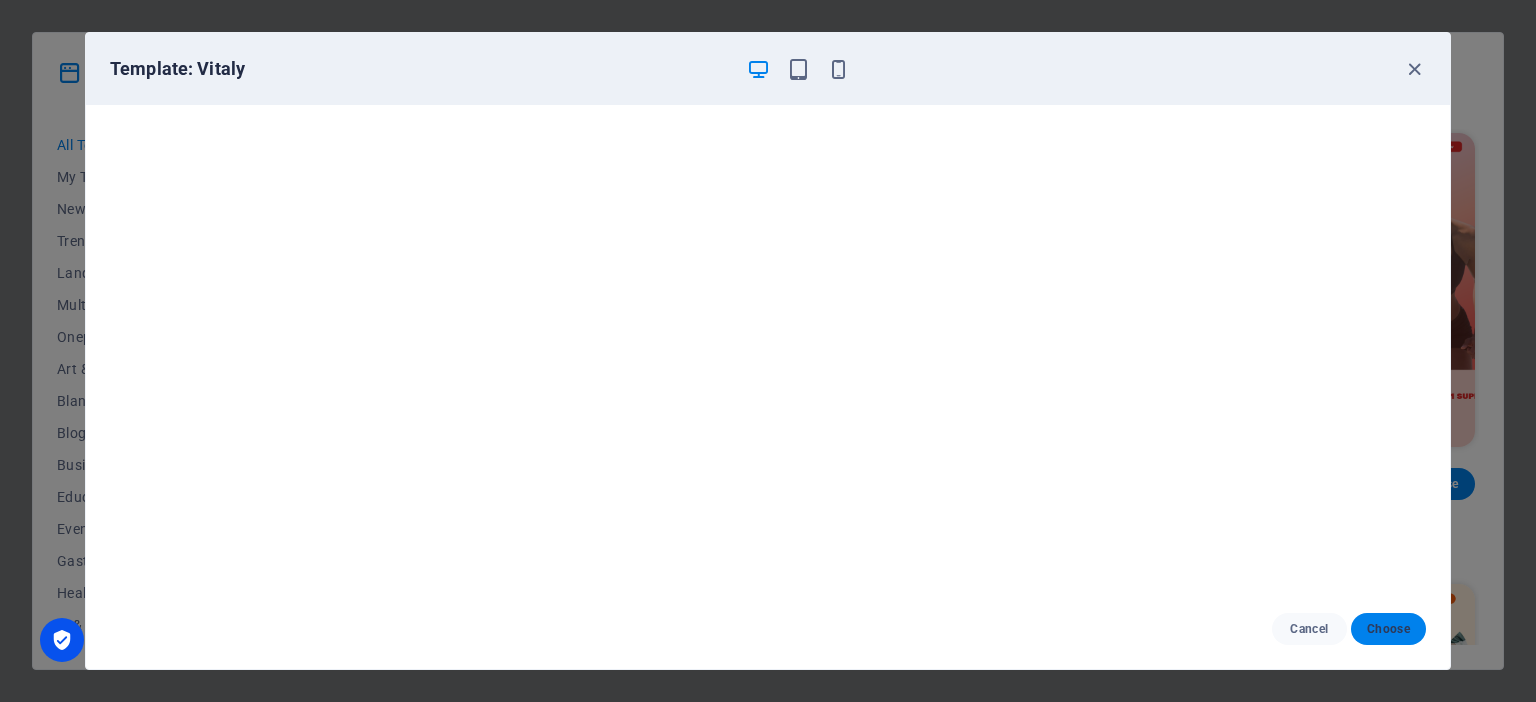 click on "Choose" at bounding box center [1388, 629] 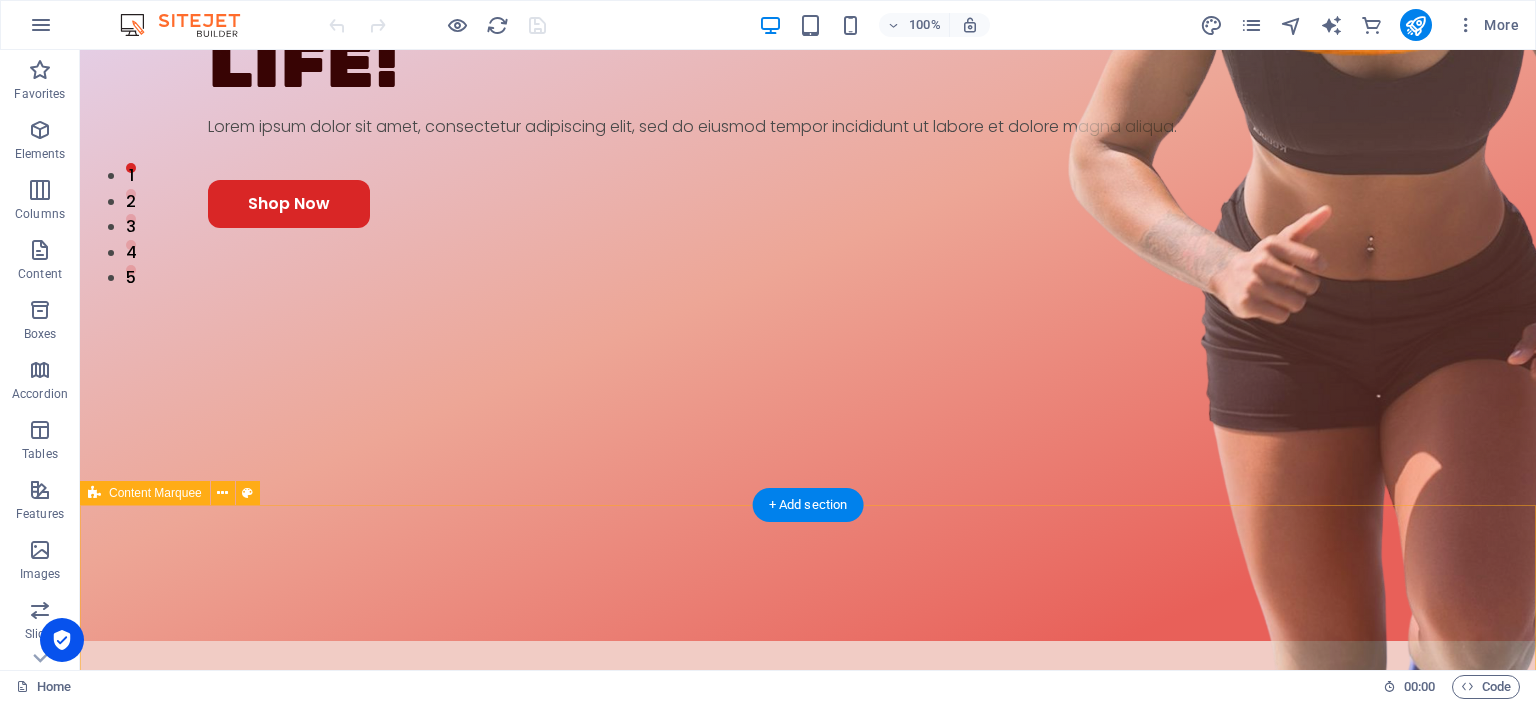 scroll, scrollTop: 0, scrollLeft: 0, axis: both 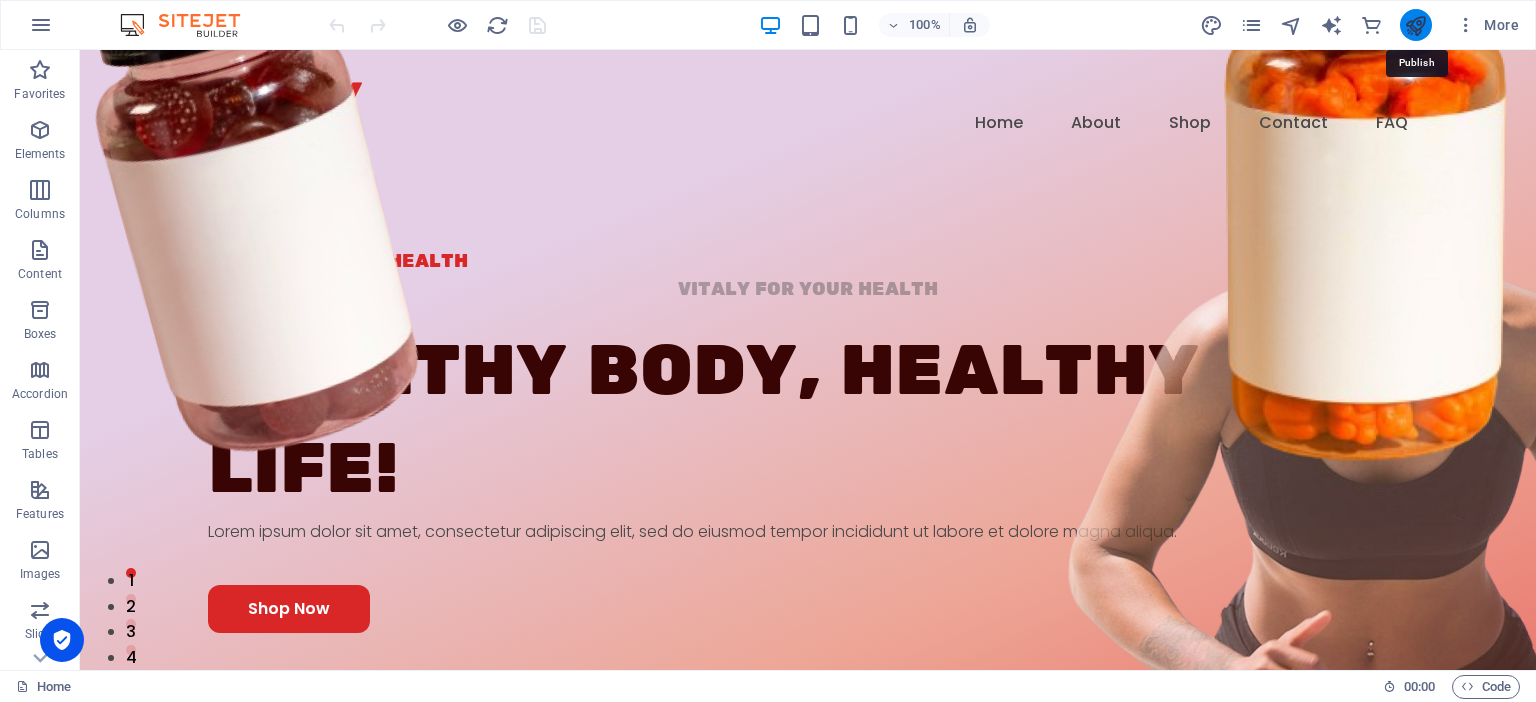 click at bounding box center [1415, 25] 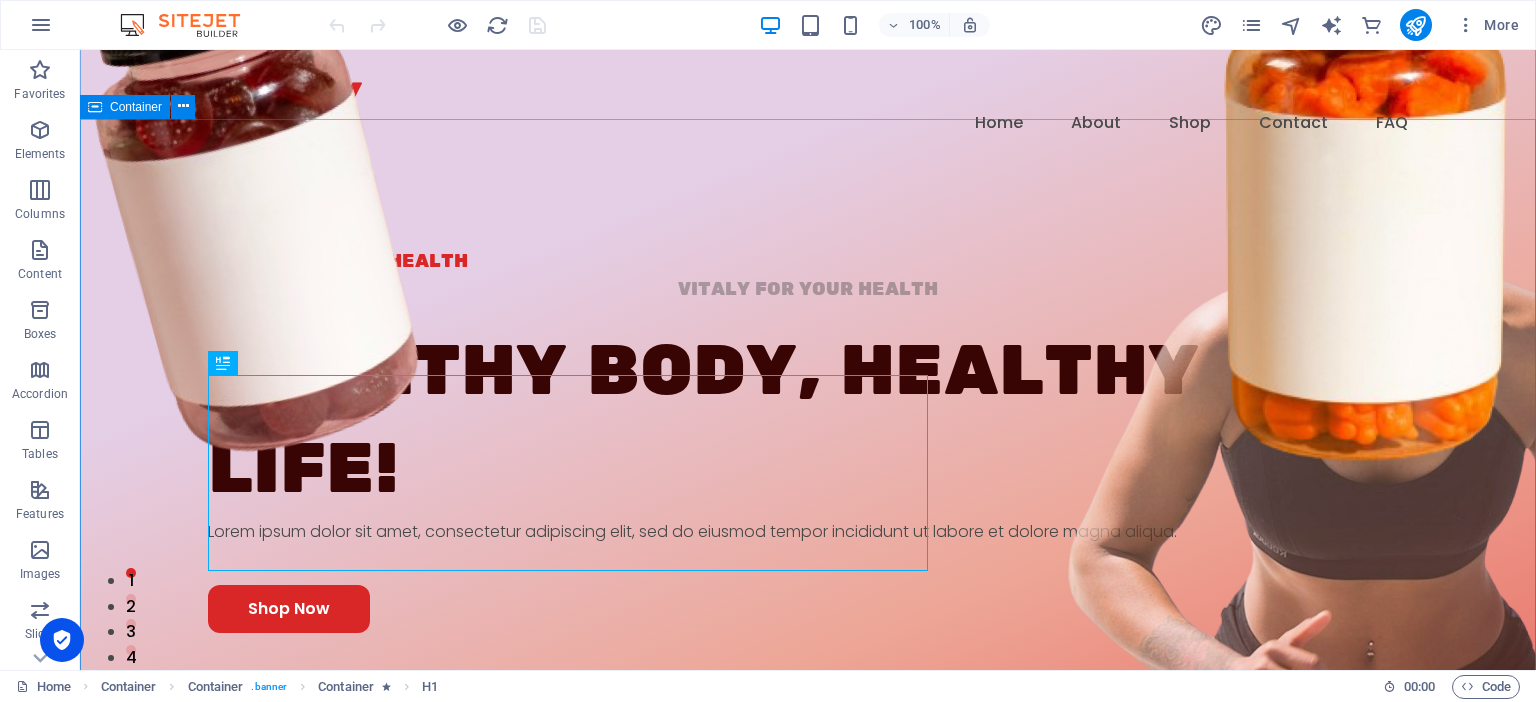 scroll, scrollTop: 84, scrollLeft: 0, axis: vertical 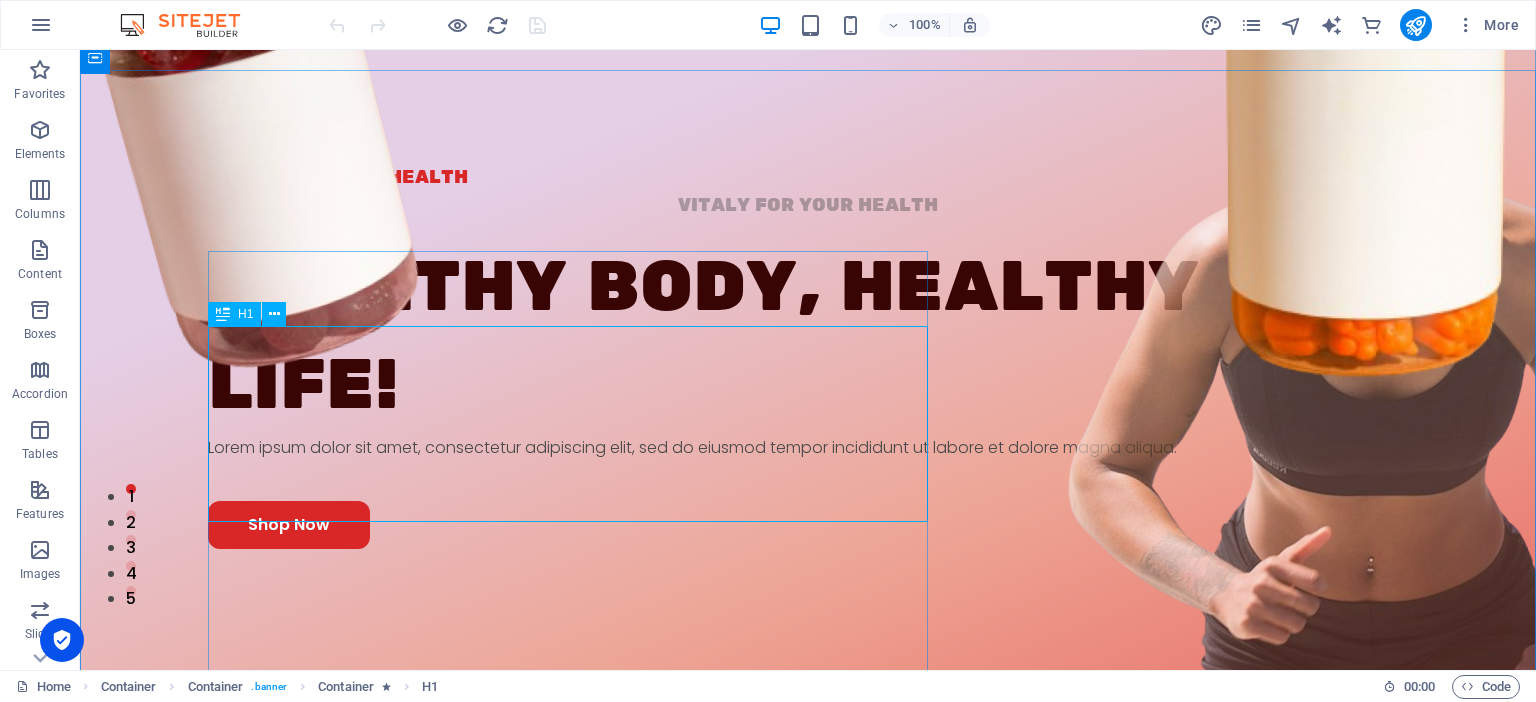 click on "Healthy Body, Healthy life!" at bounding box center [808, 337] 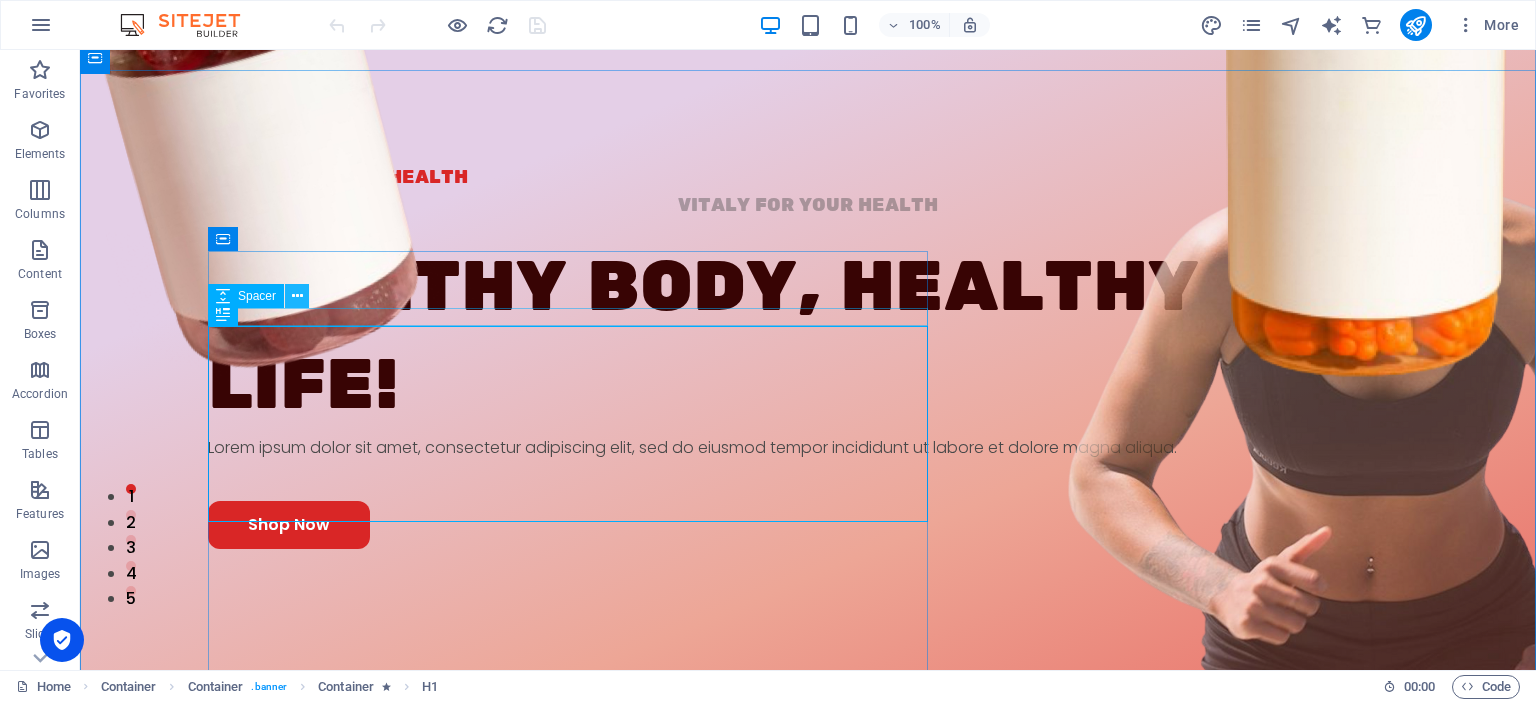 click at bounding box center (297, 296) 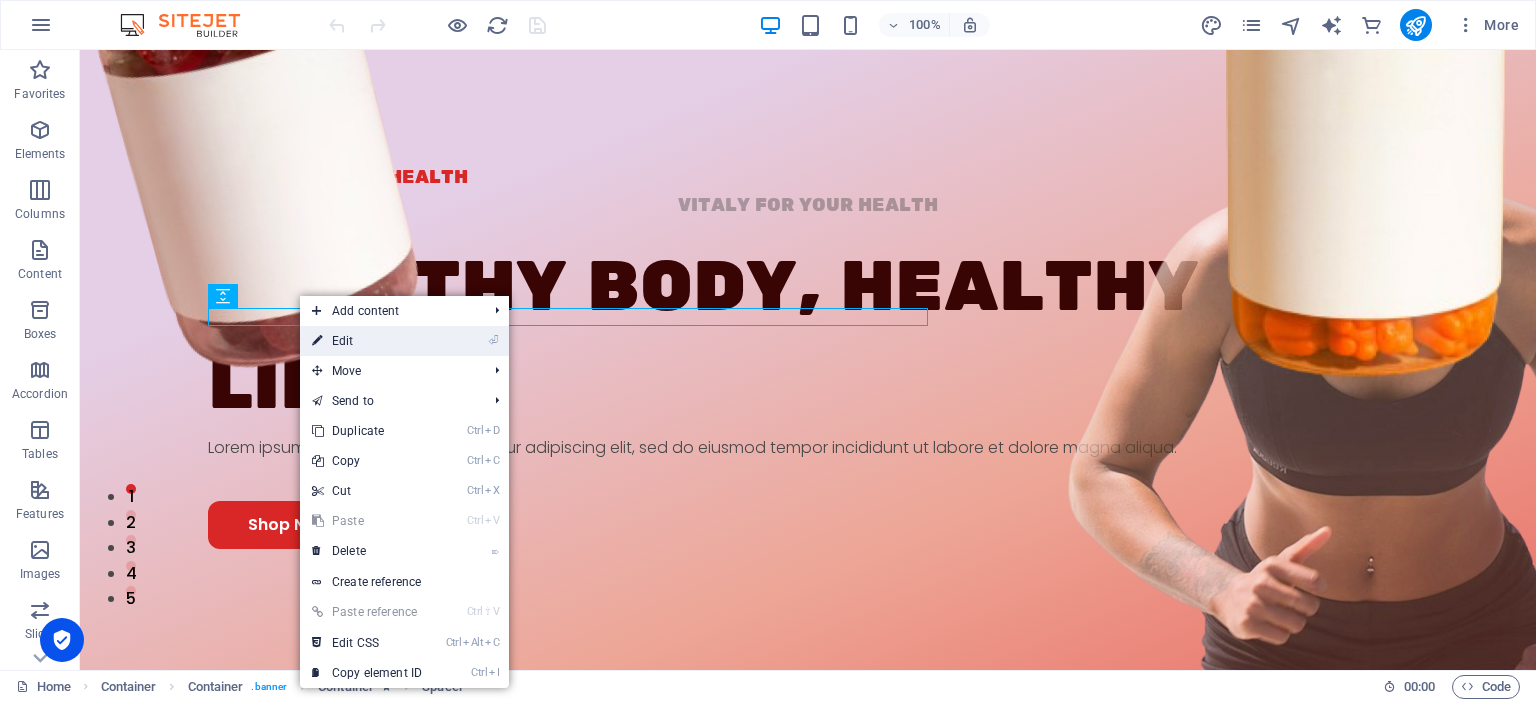 click on "⏎  Edit" at bounding box center (367, 341) 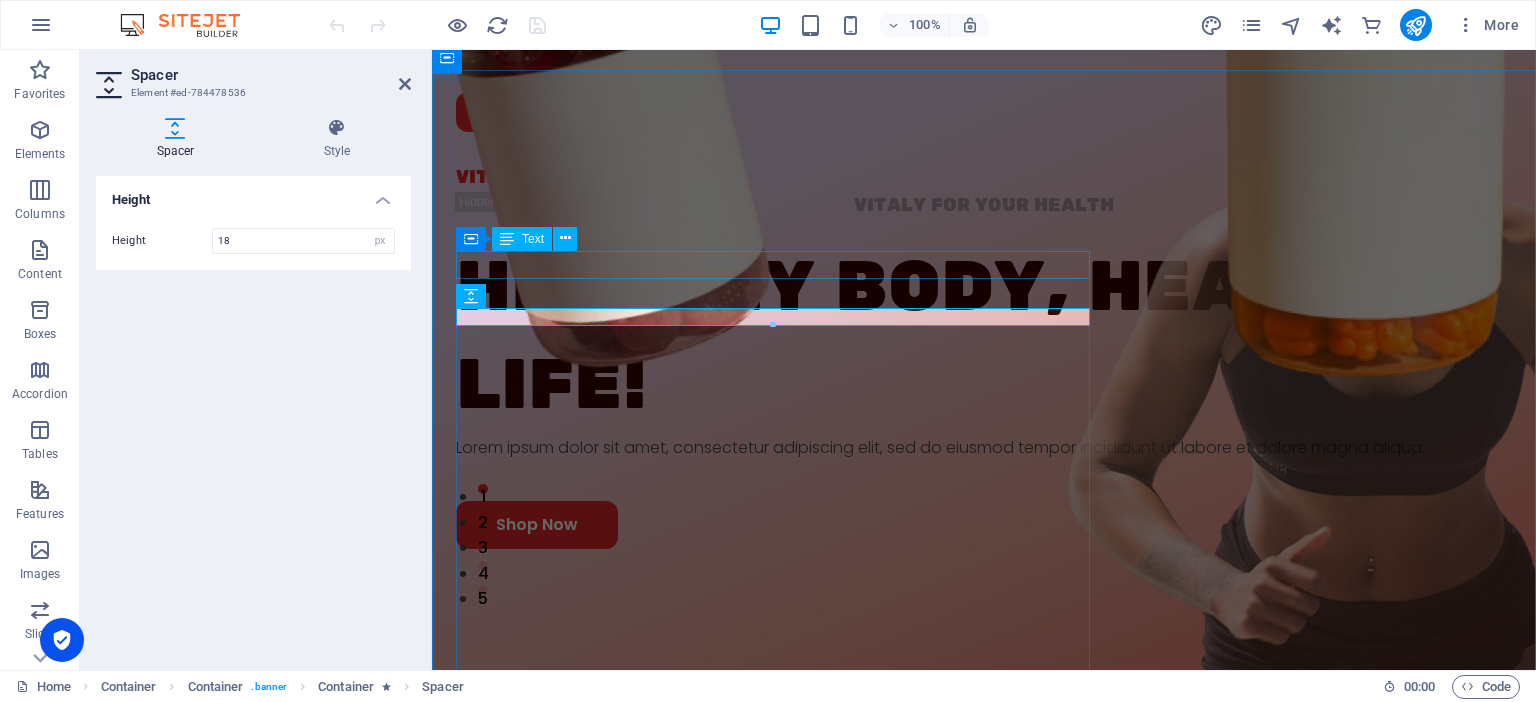 click on "VITALY FOR YOUR HEALTH" at bounding box center (984, 178) 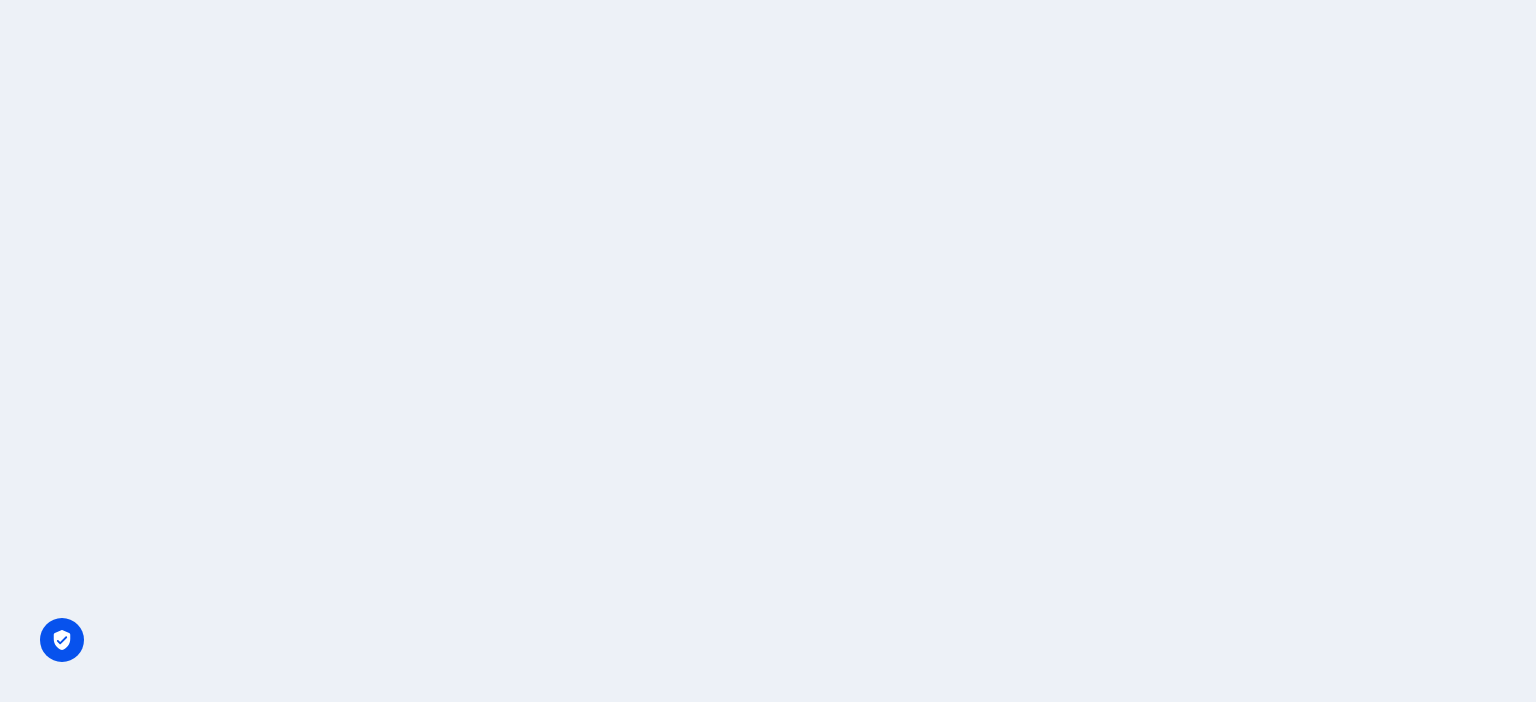 scroll, scrollTop: 0, scrollLeft: 0, axis: both 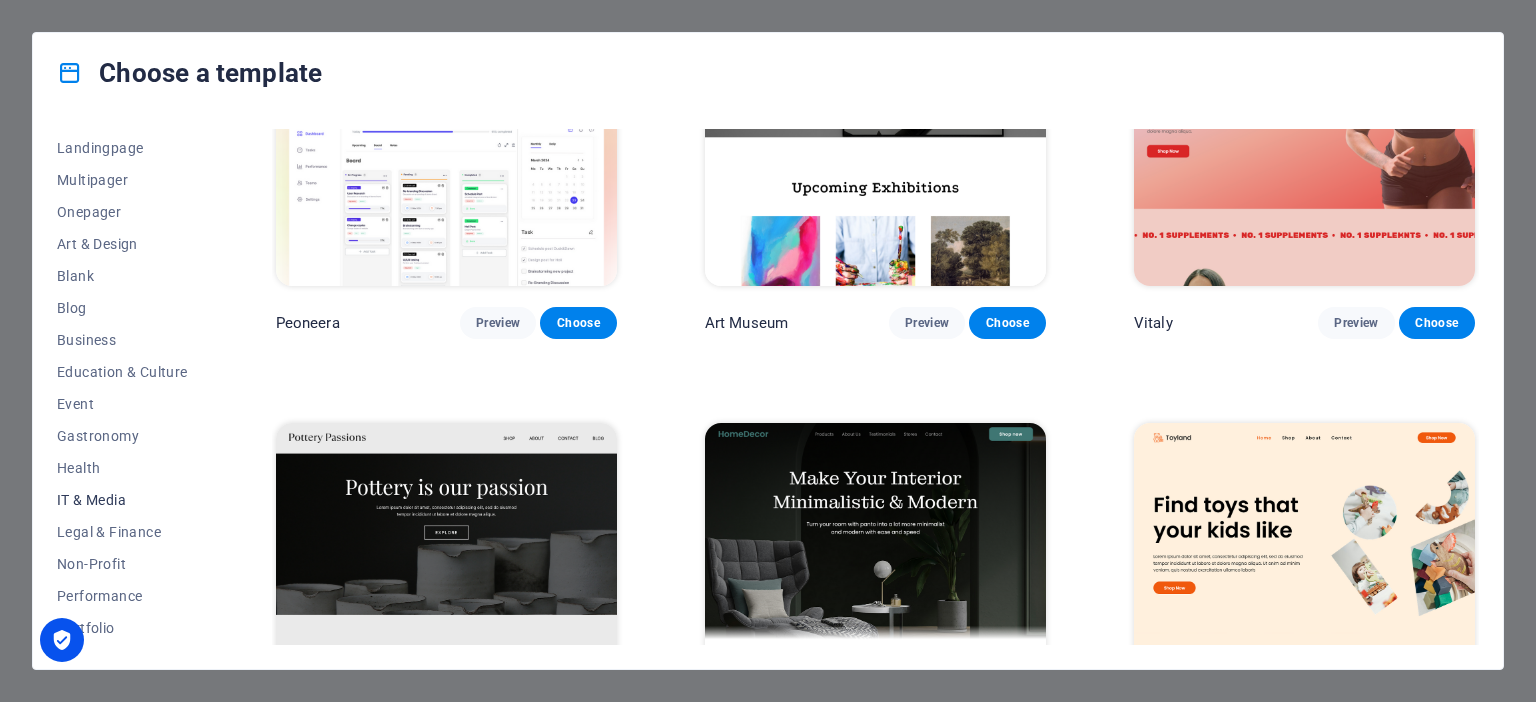 click on "IT & Media" at bounding box center (122, 500) 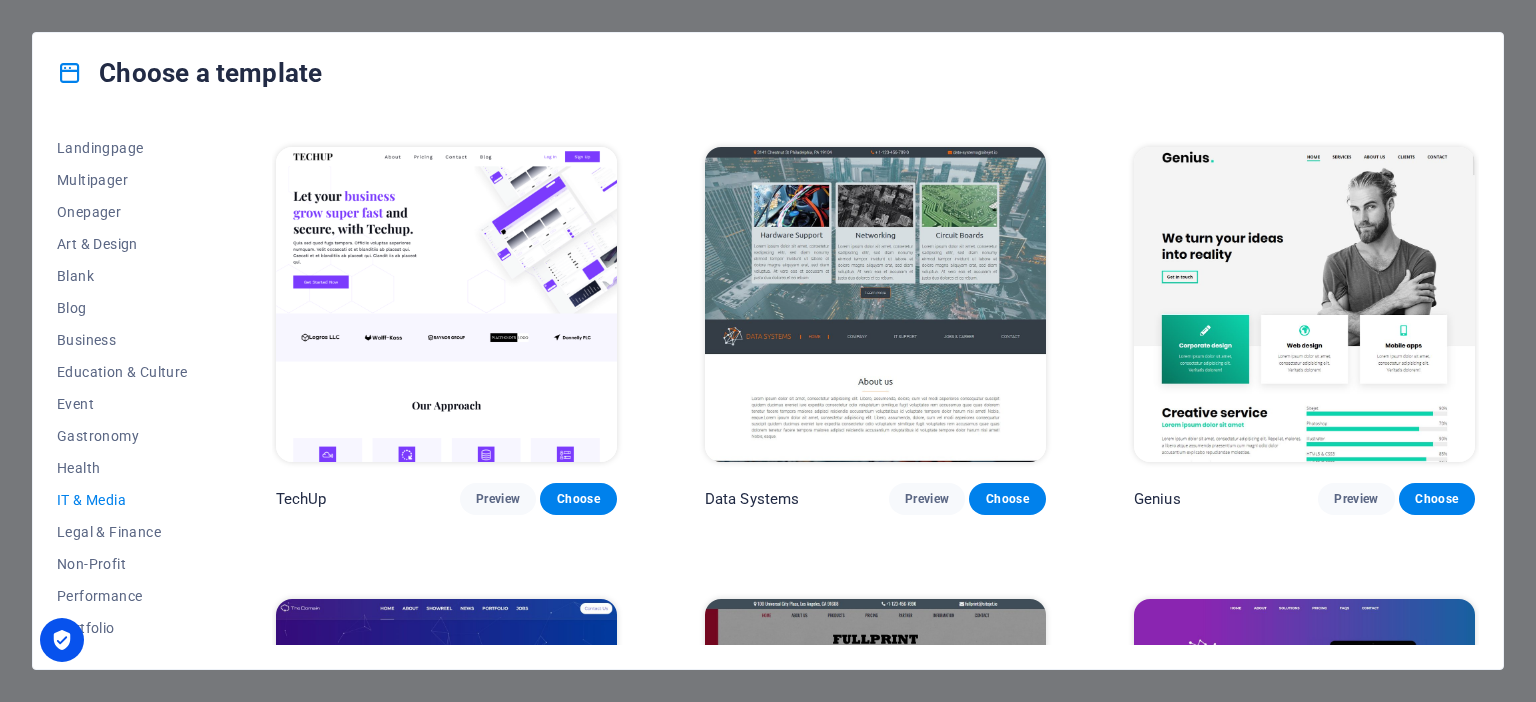 scroll, scrollTop: 441, scrollLeft: 0, axis: vertical 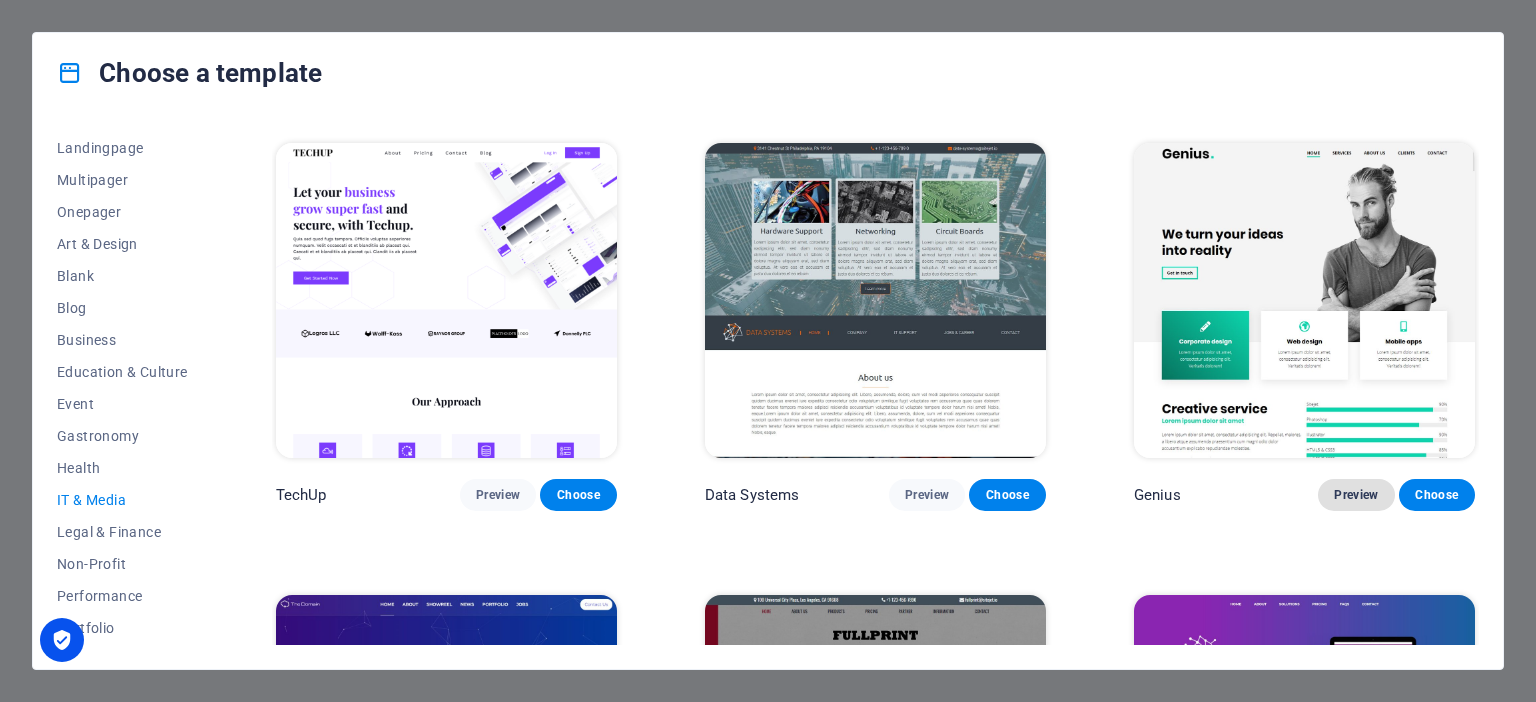 click on "Preview" at bounding box center (1356, 495) 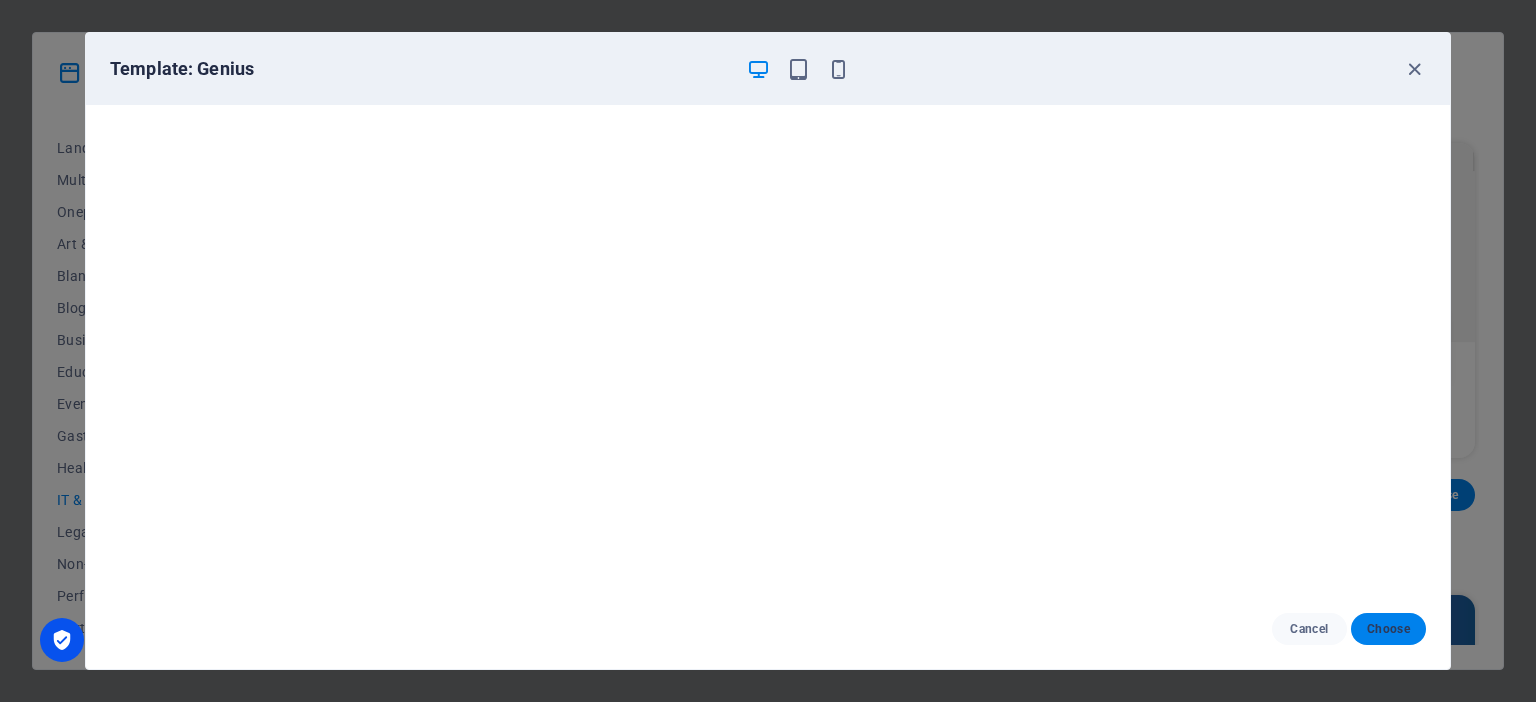 click on "Choose" at bounding box center (1388, 629) 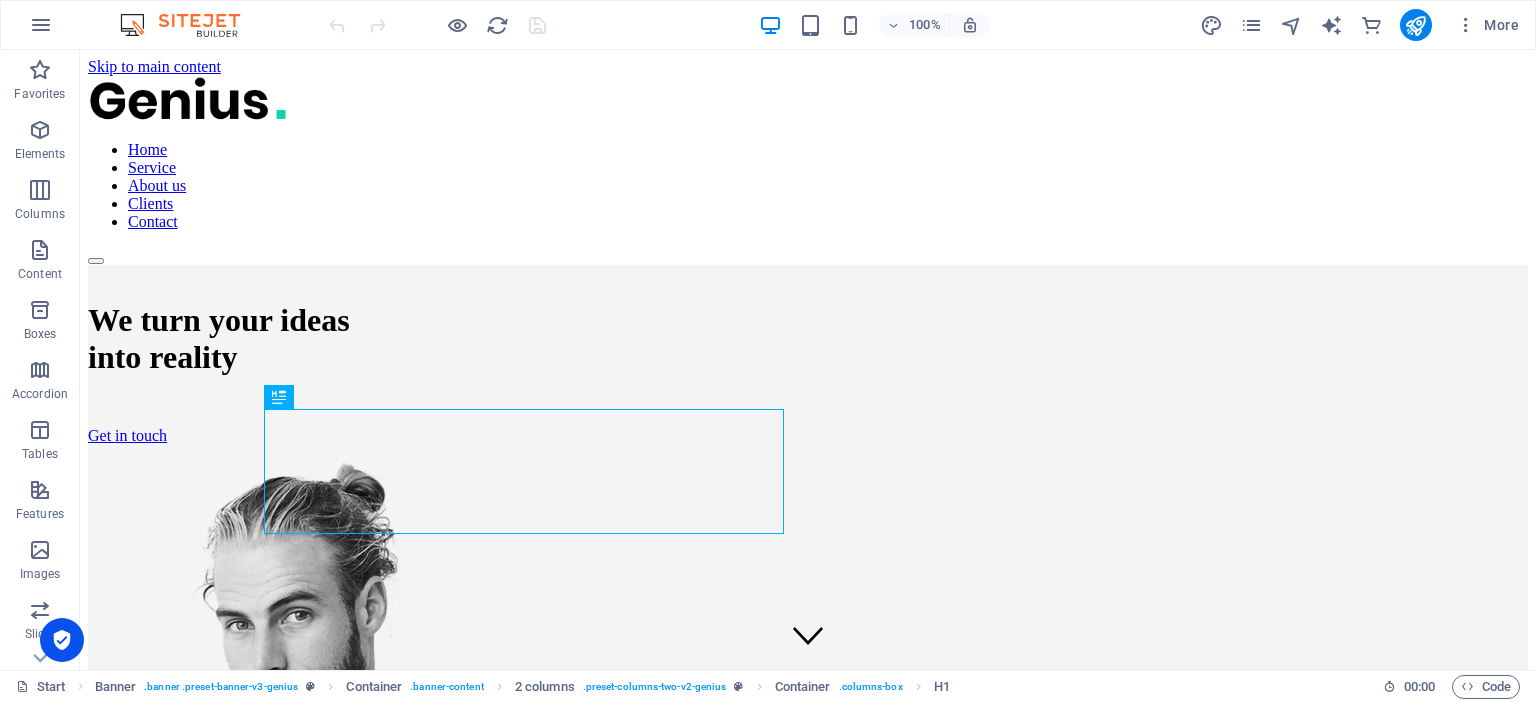 scroll, scrollTop: 0, scrollLeft: 0, axis: both 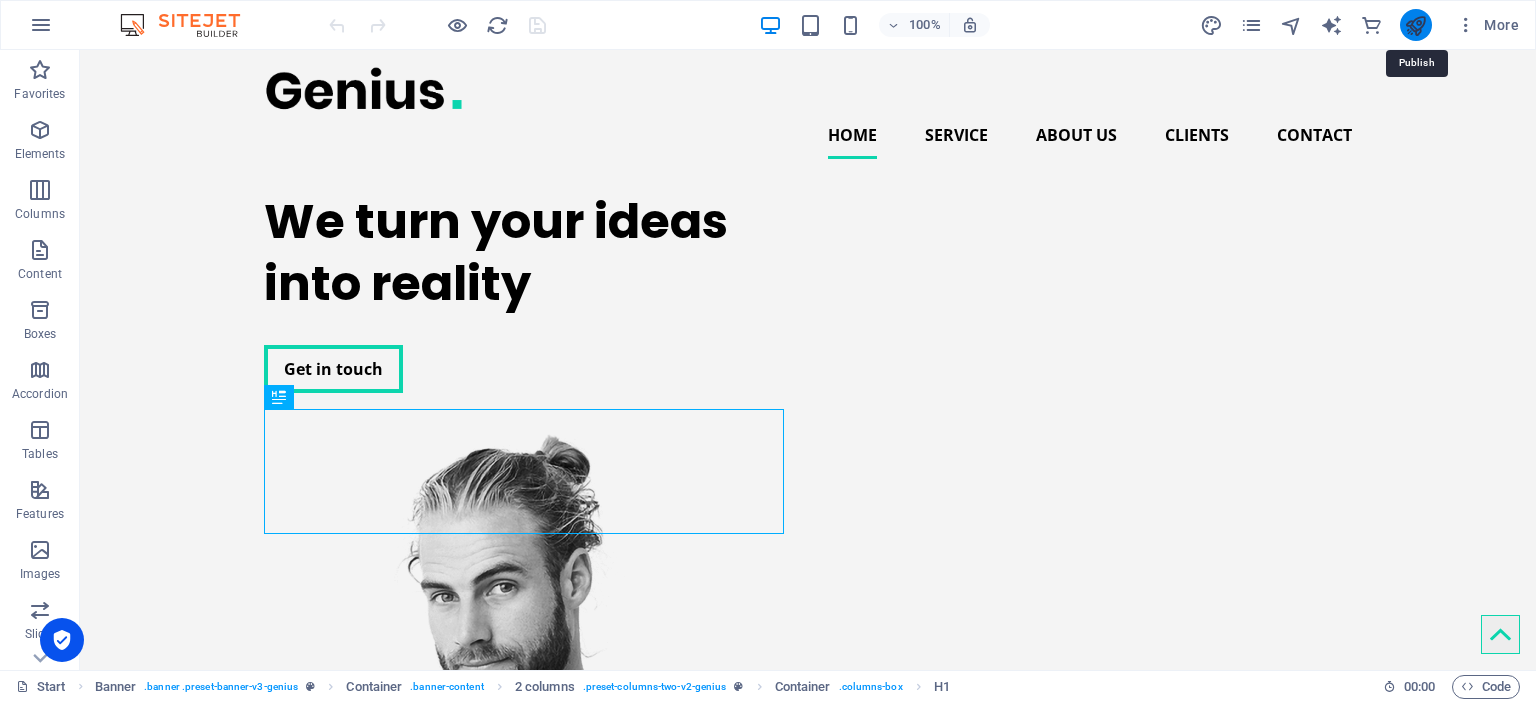 click at bounding box center [1415, 25] 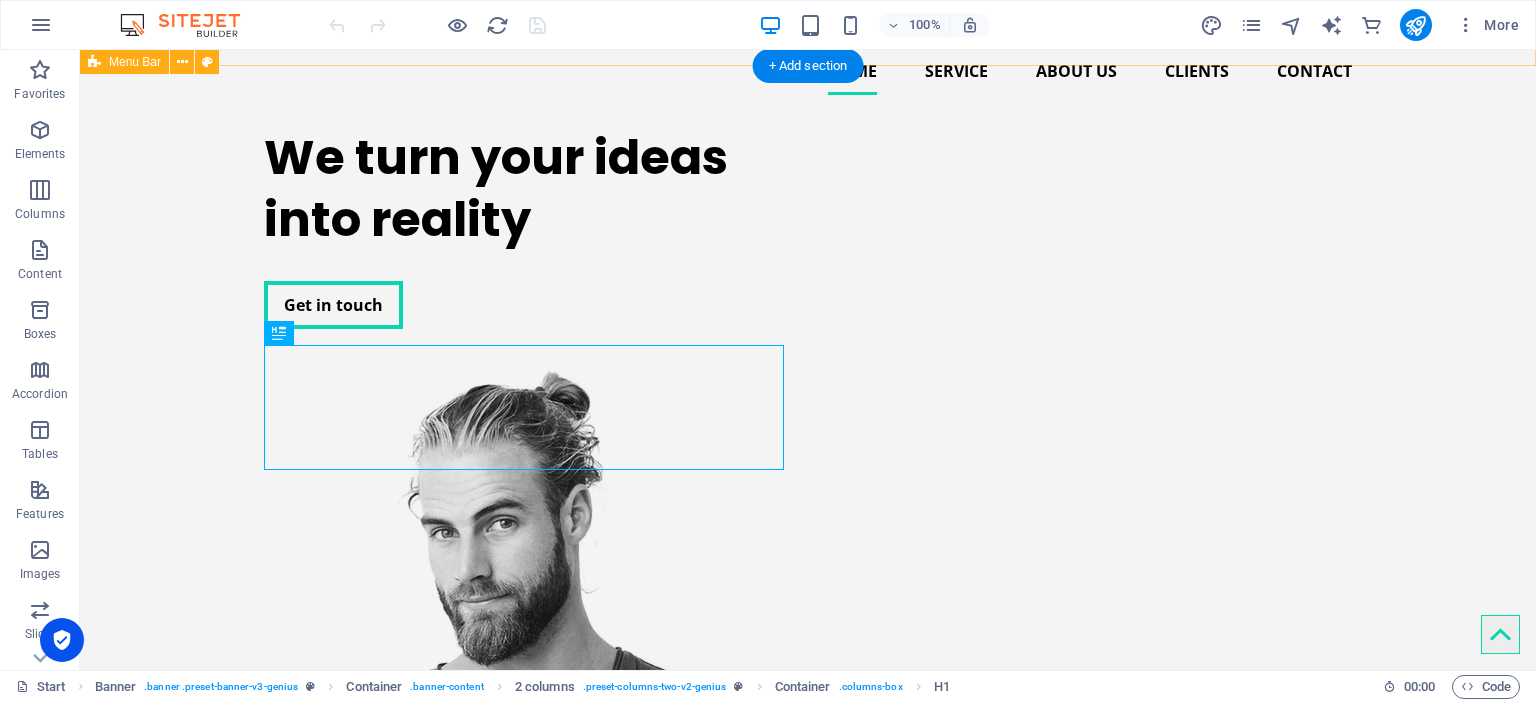 scroll, scrollTop: 0, scrollLeft: 0, axis: both 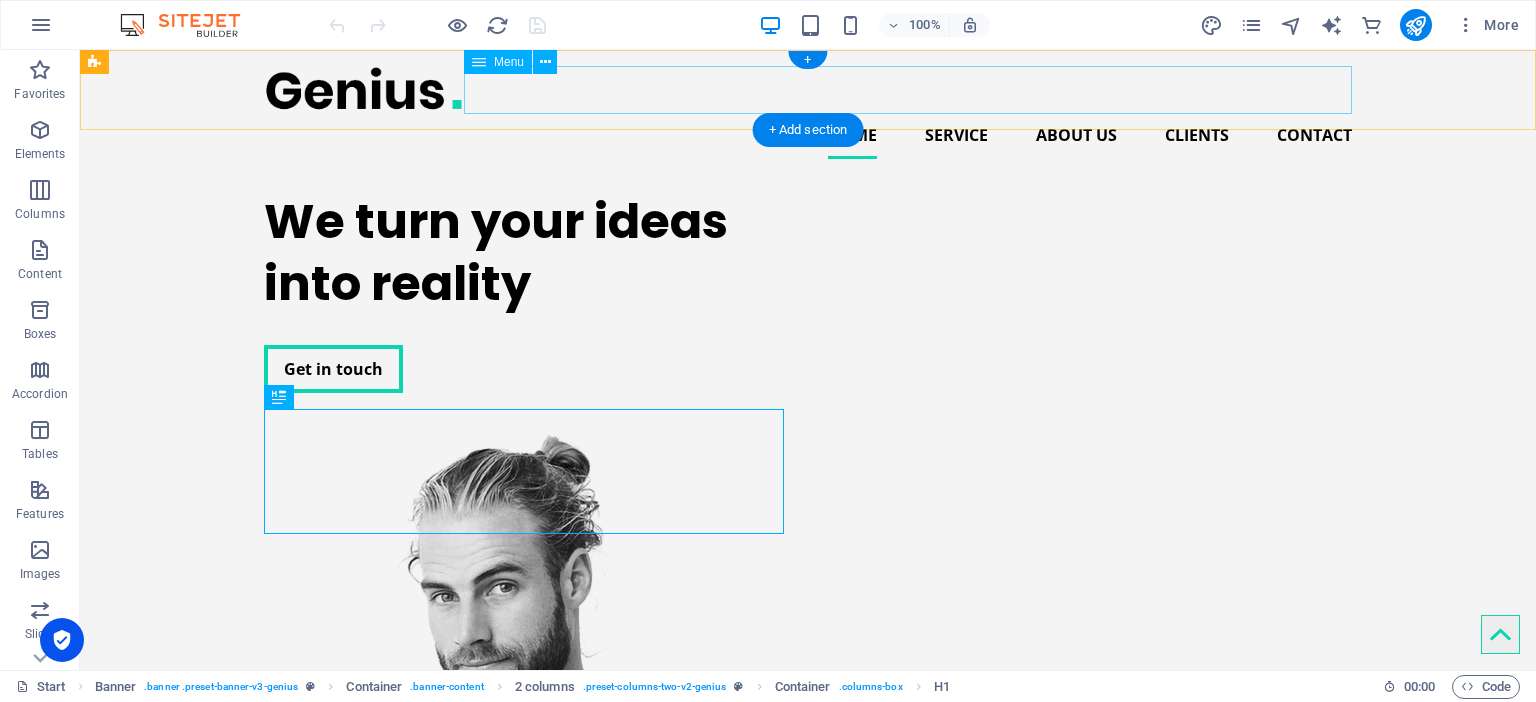 click on "Home Service About us Clients Contact" at bounding box center [808, 135] 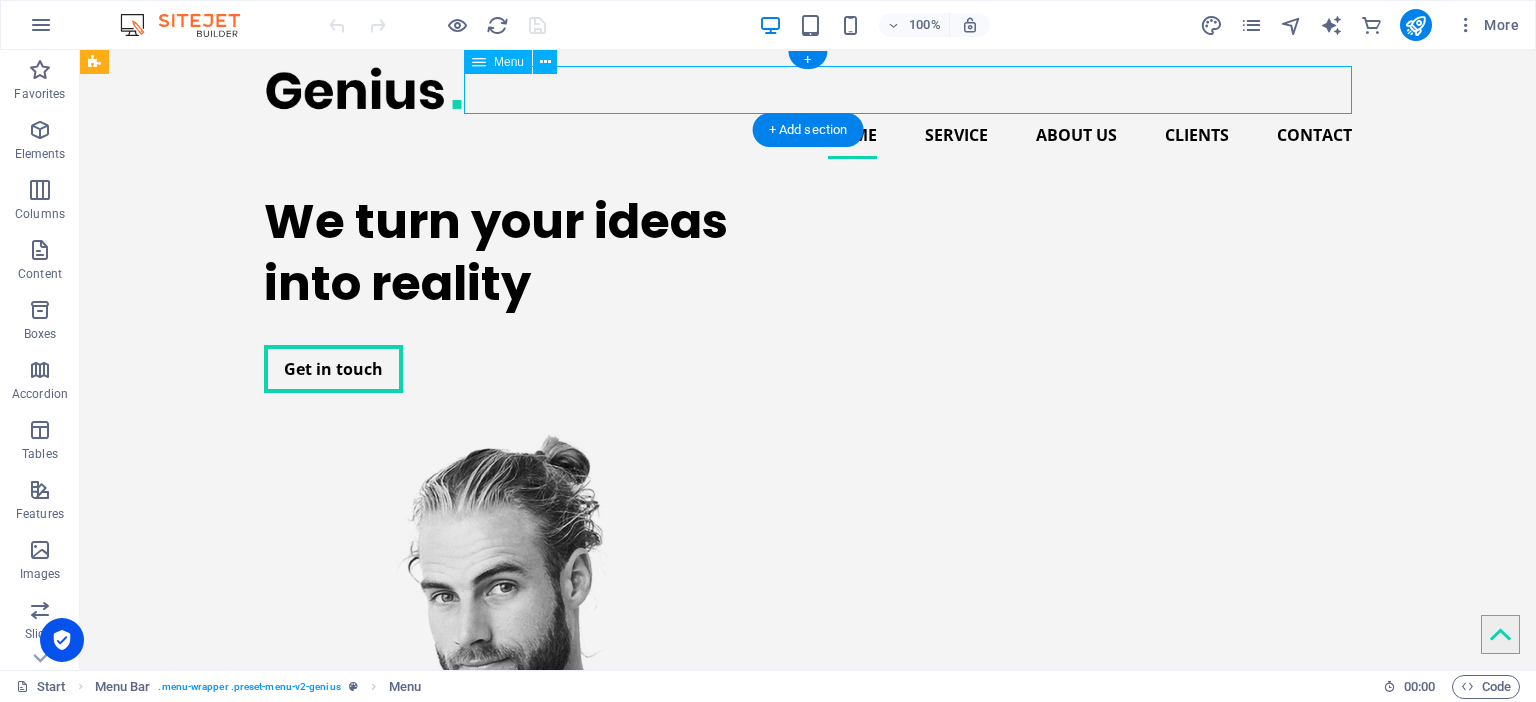 click on "Home Service About us Clients Contact" at bounding box center [808, 135] 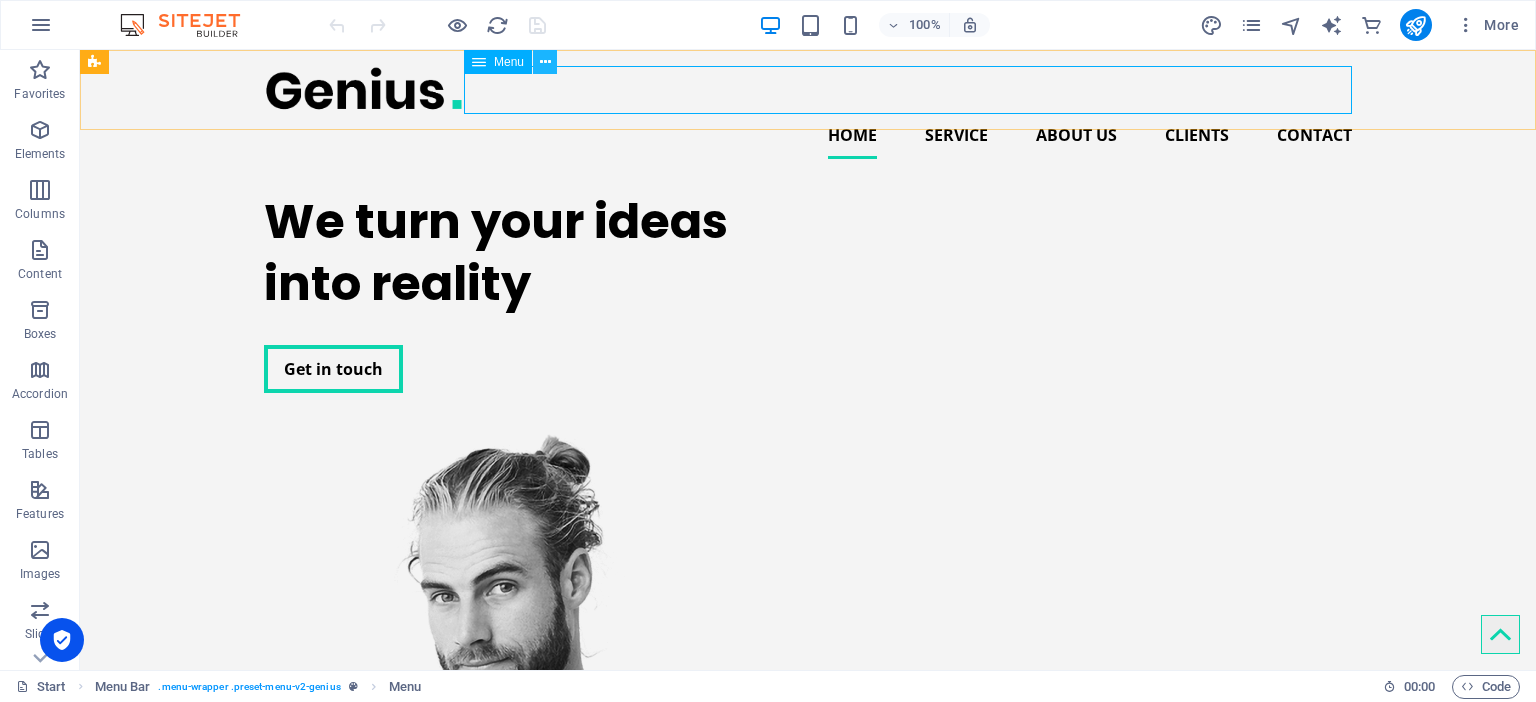 click at bounding box center (545, 62) 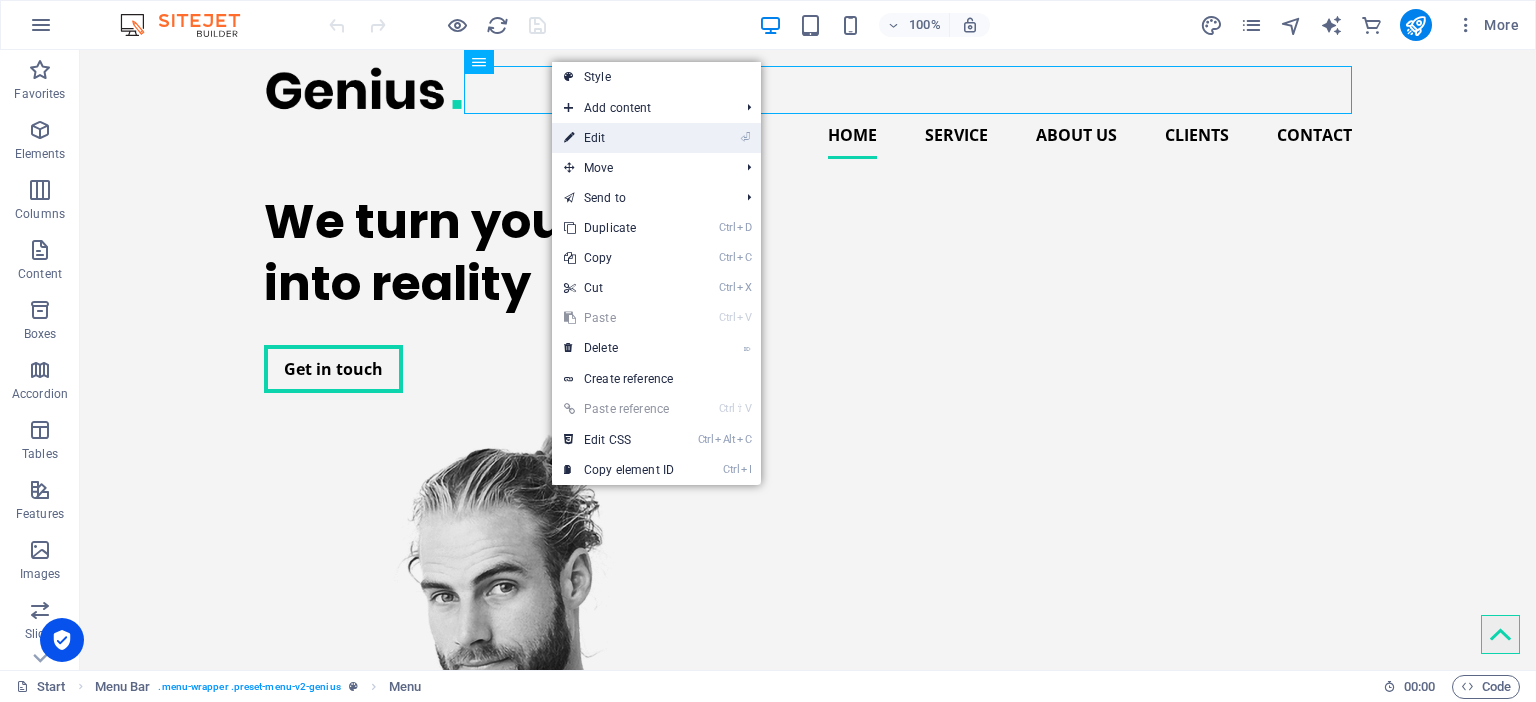 click on "⏎  Edit" at bounding box center (619, 138) 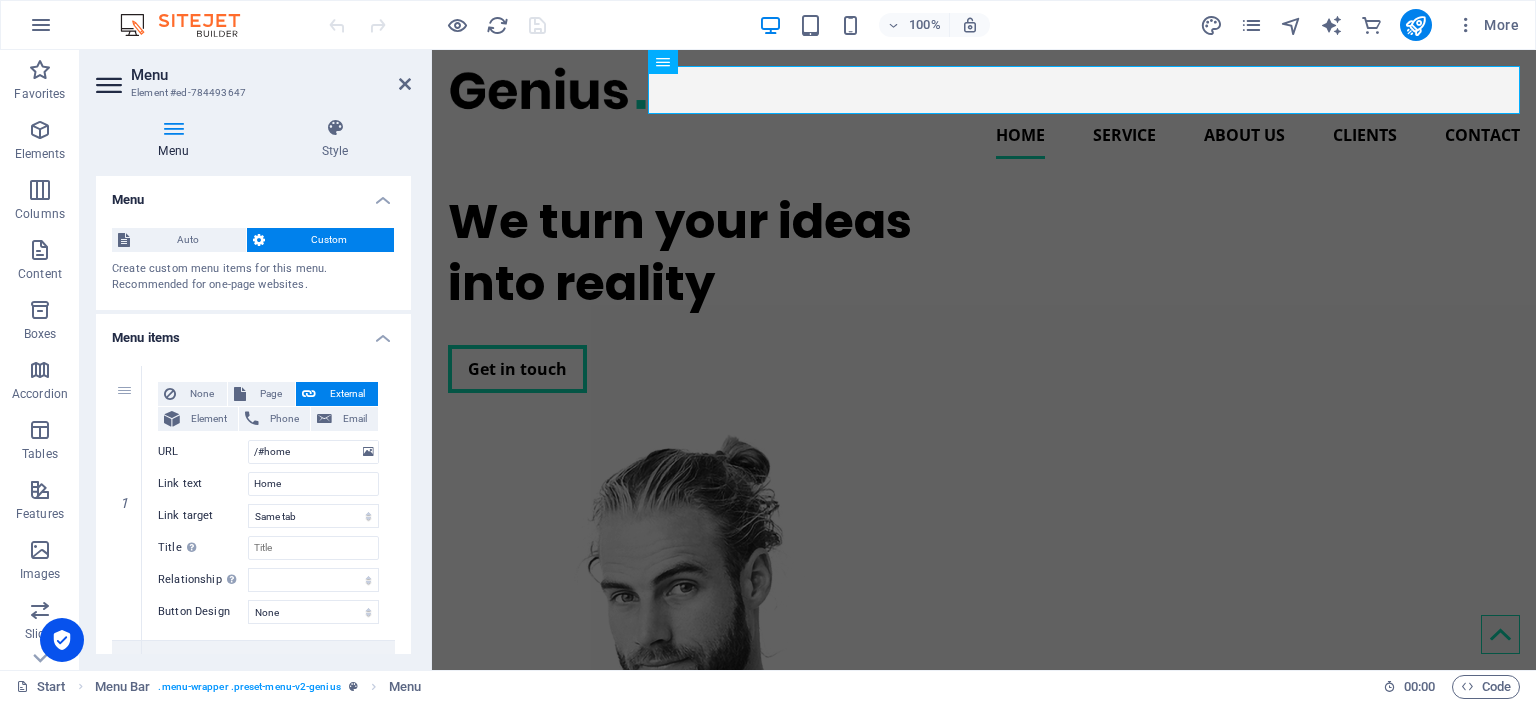 click at bounding box center [173, 128] 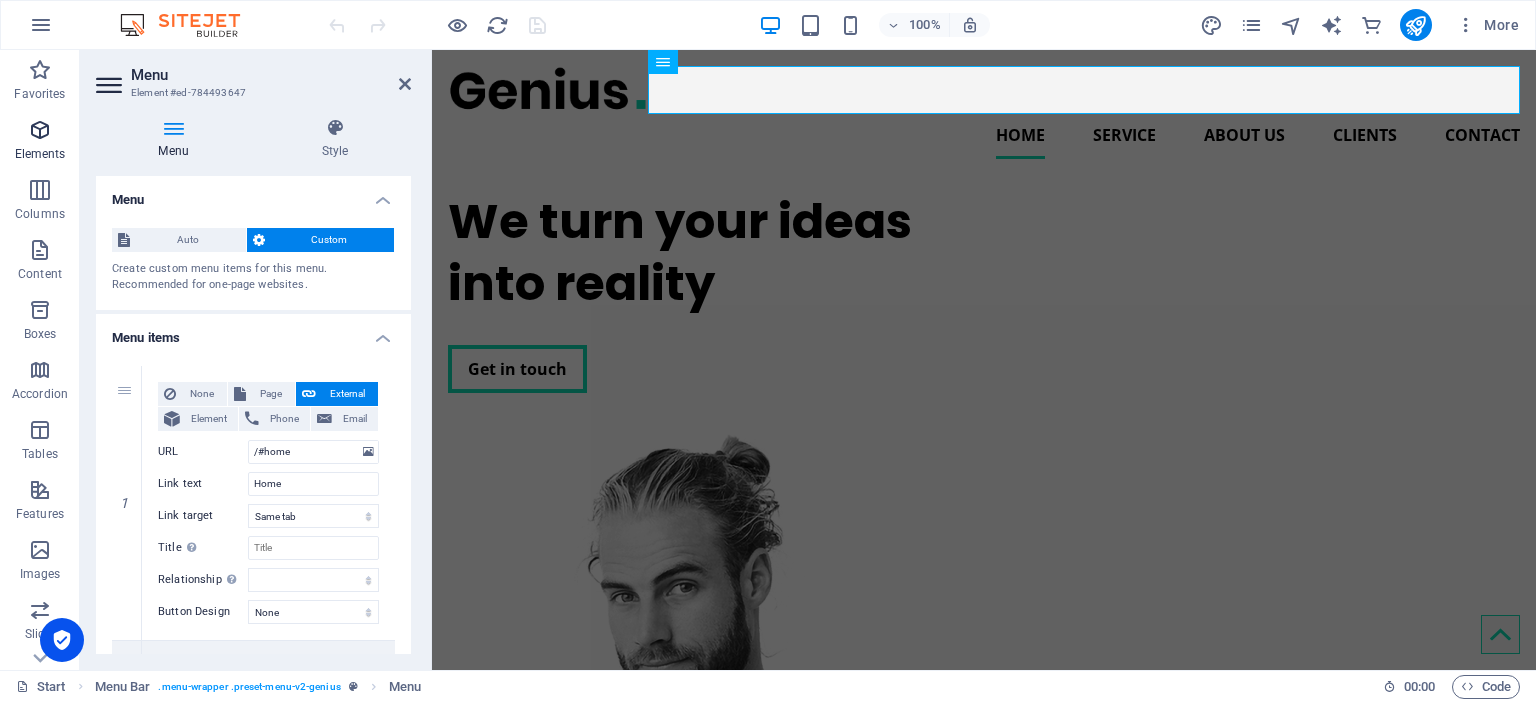click at bounding box center (40, 130) 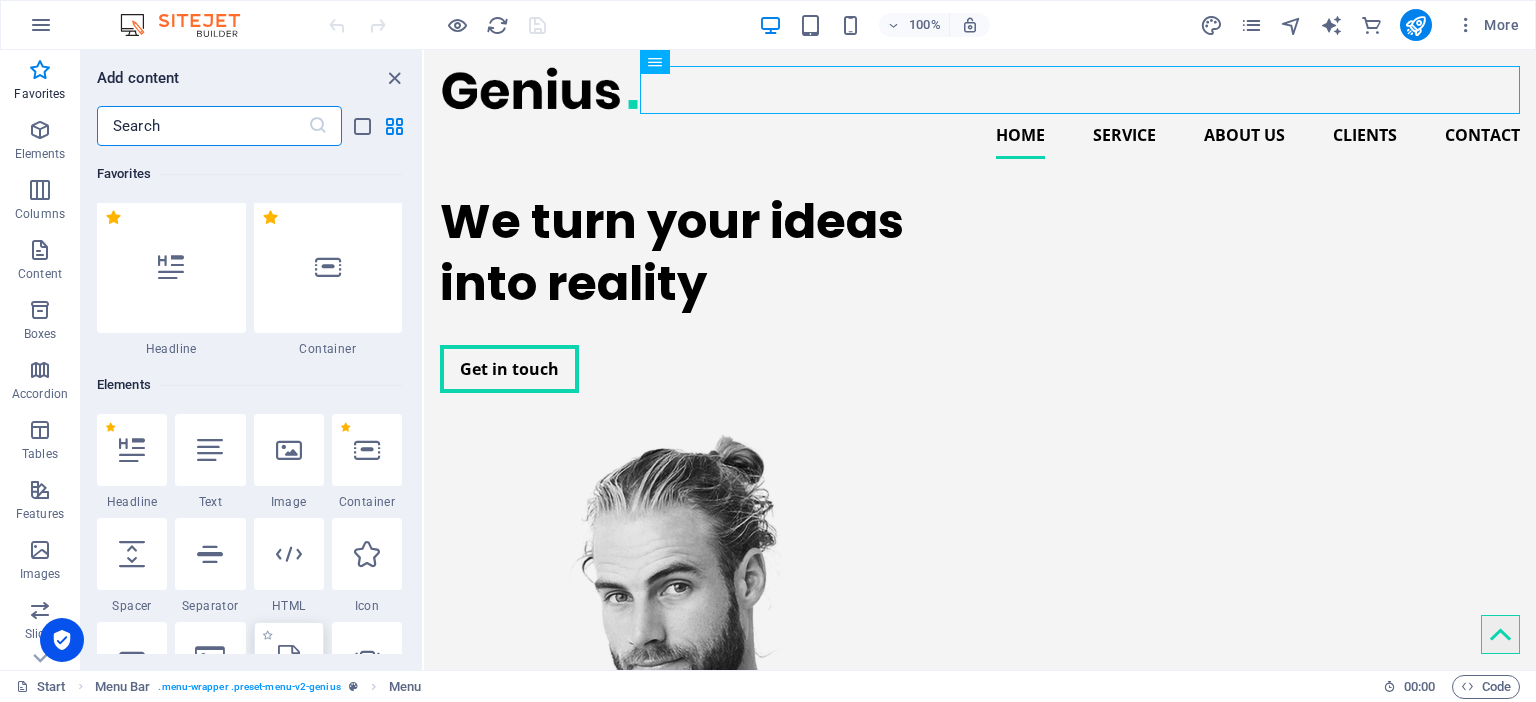 scroll, scrollTop: 0, scrollLeft: 0, axis: both 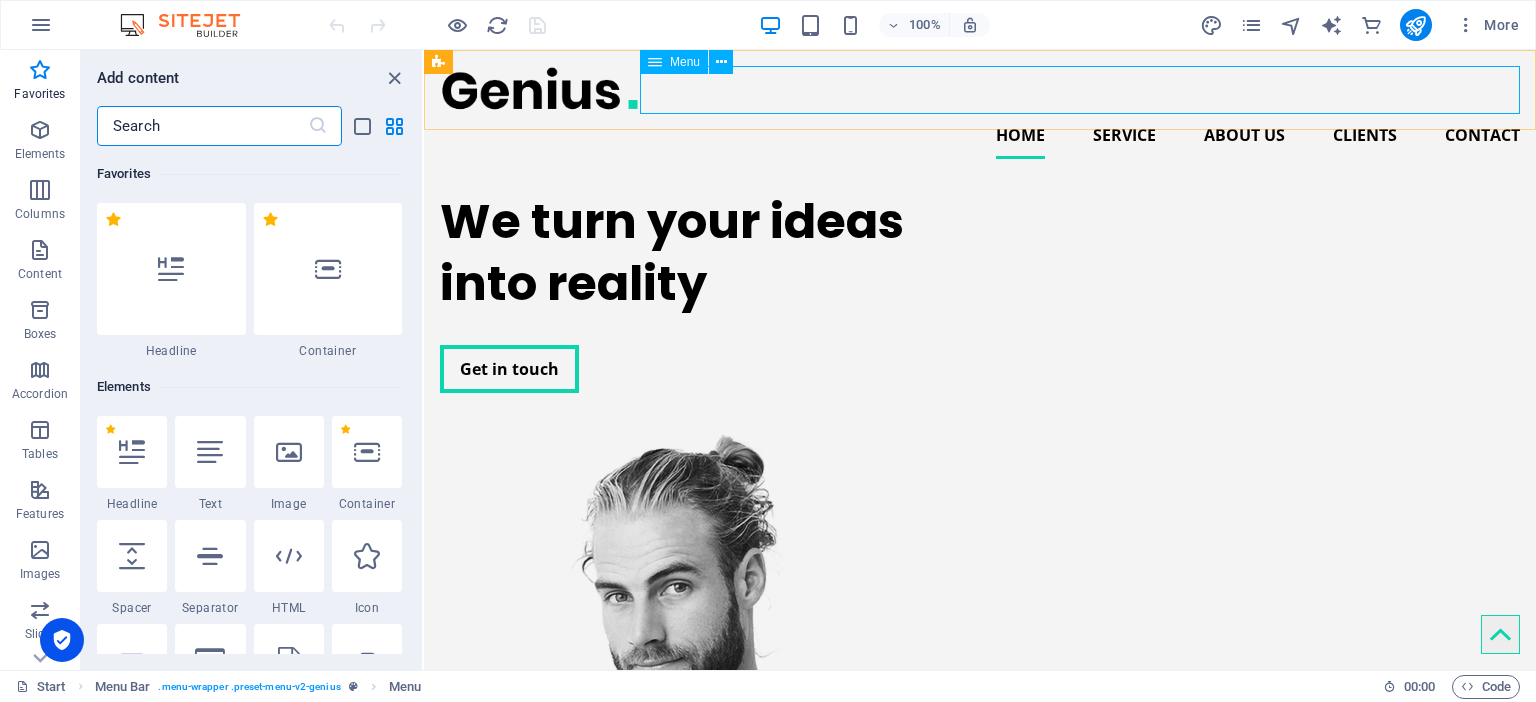 click at bounding box center [655, 62] 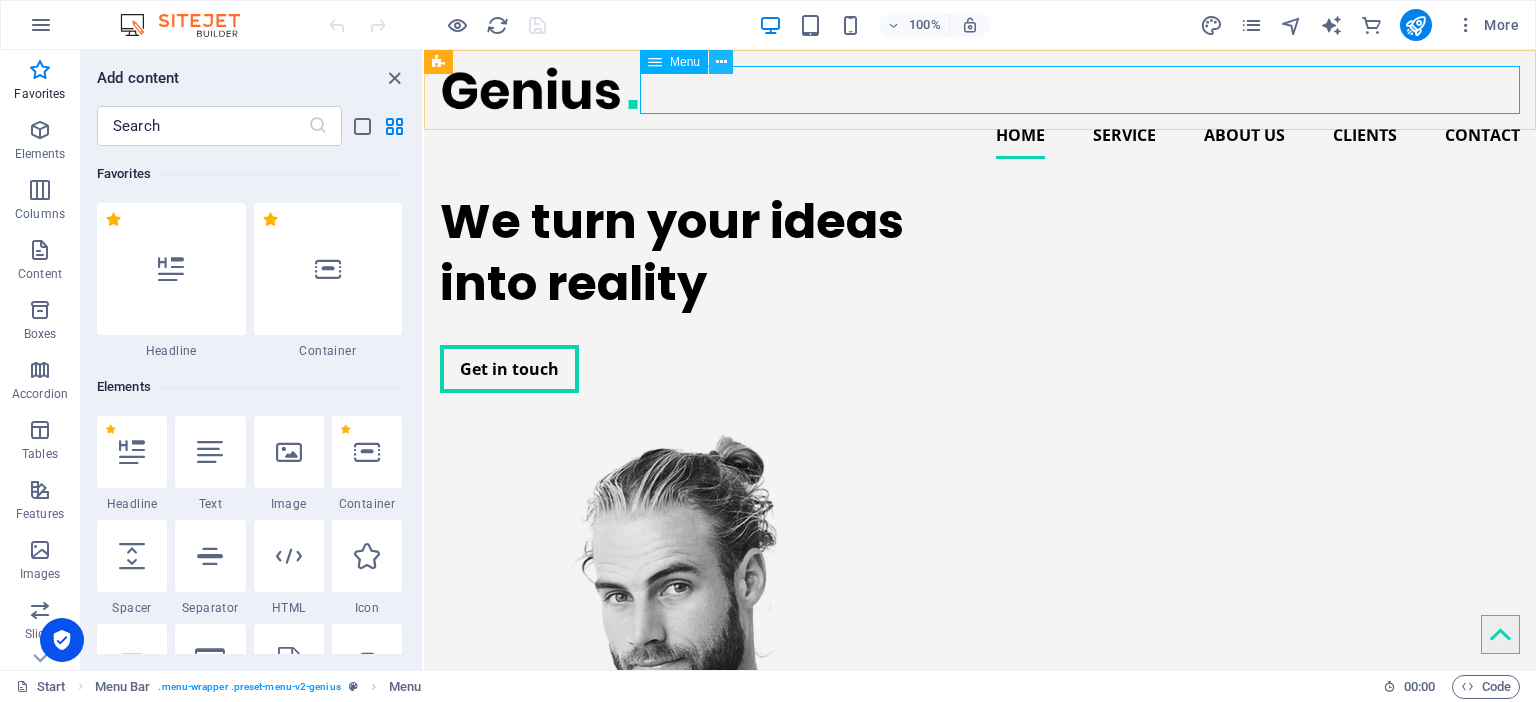 click at bounding box center [721, 62] 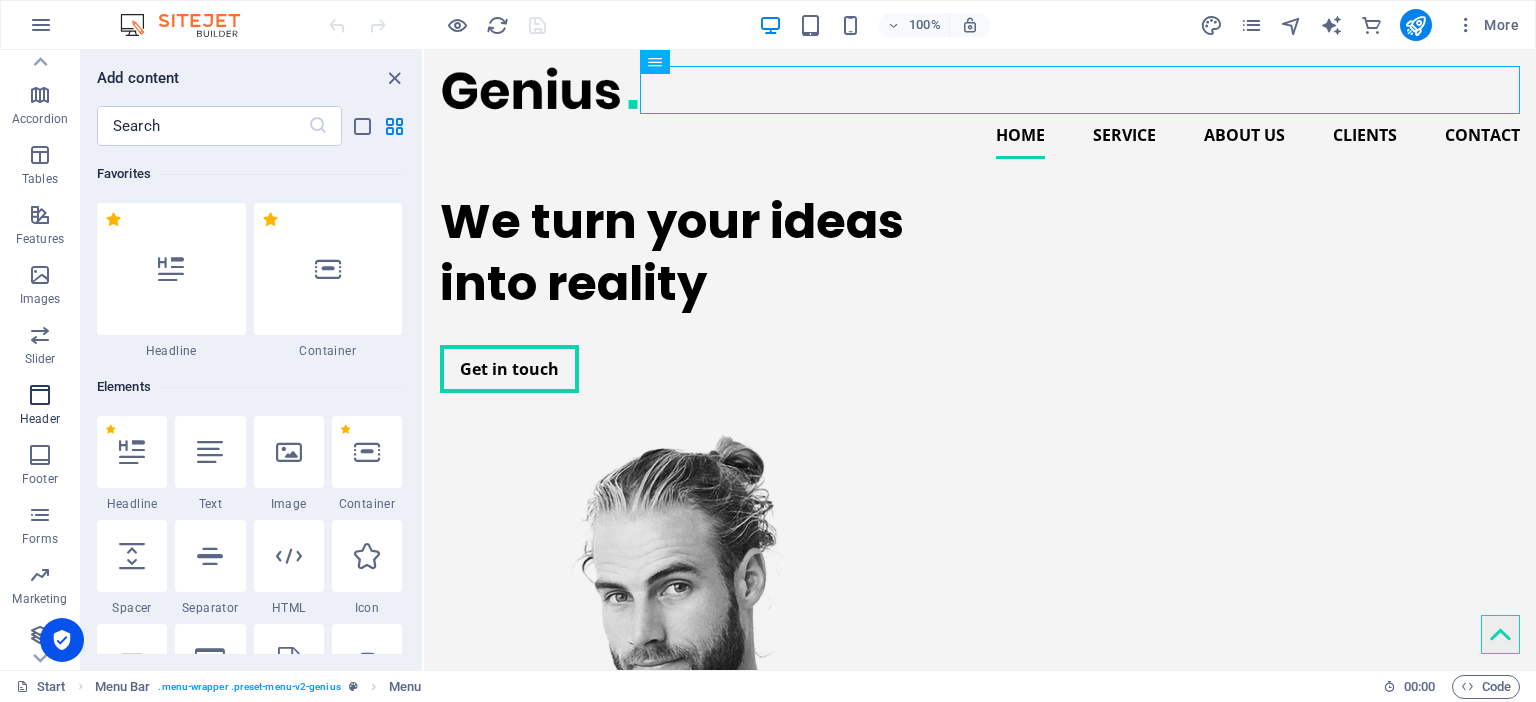 scroll, scrollTop: 341, scrollLeft: 0, axis: vertical 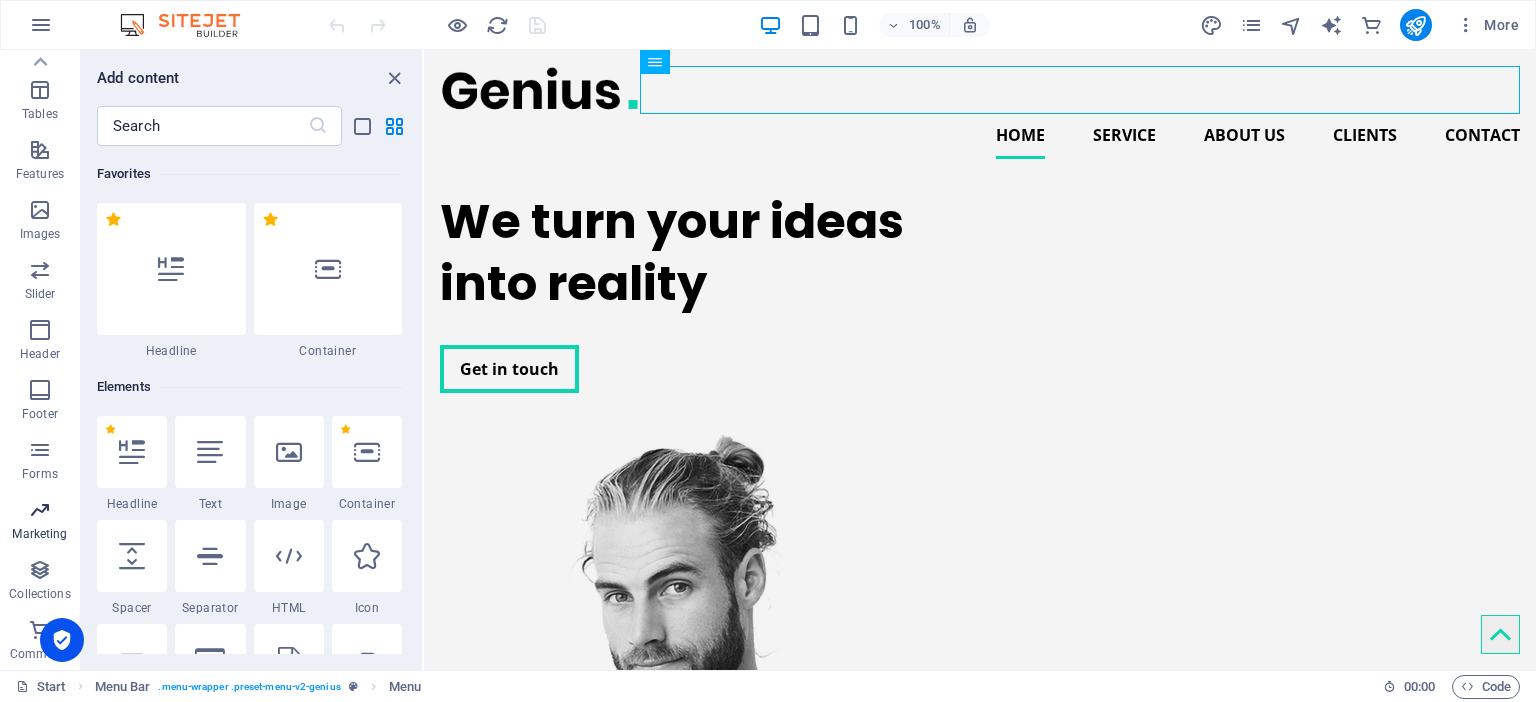 click at bounding box center (40, 510) 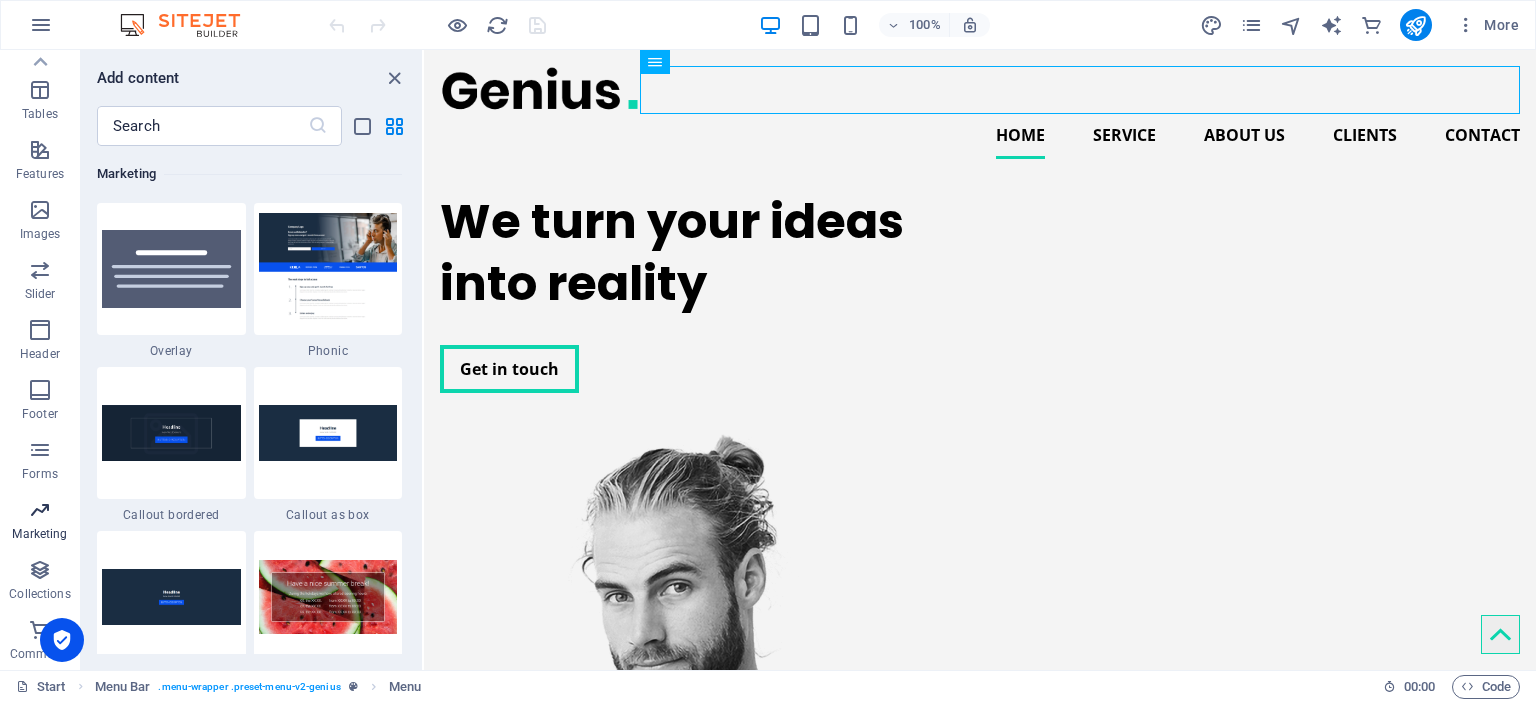 scroll, scrollTop: 16125, scrollLeft: 0, axis: vertical 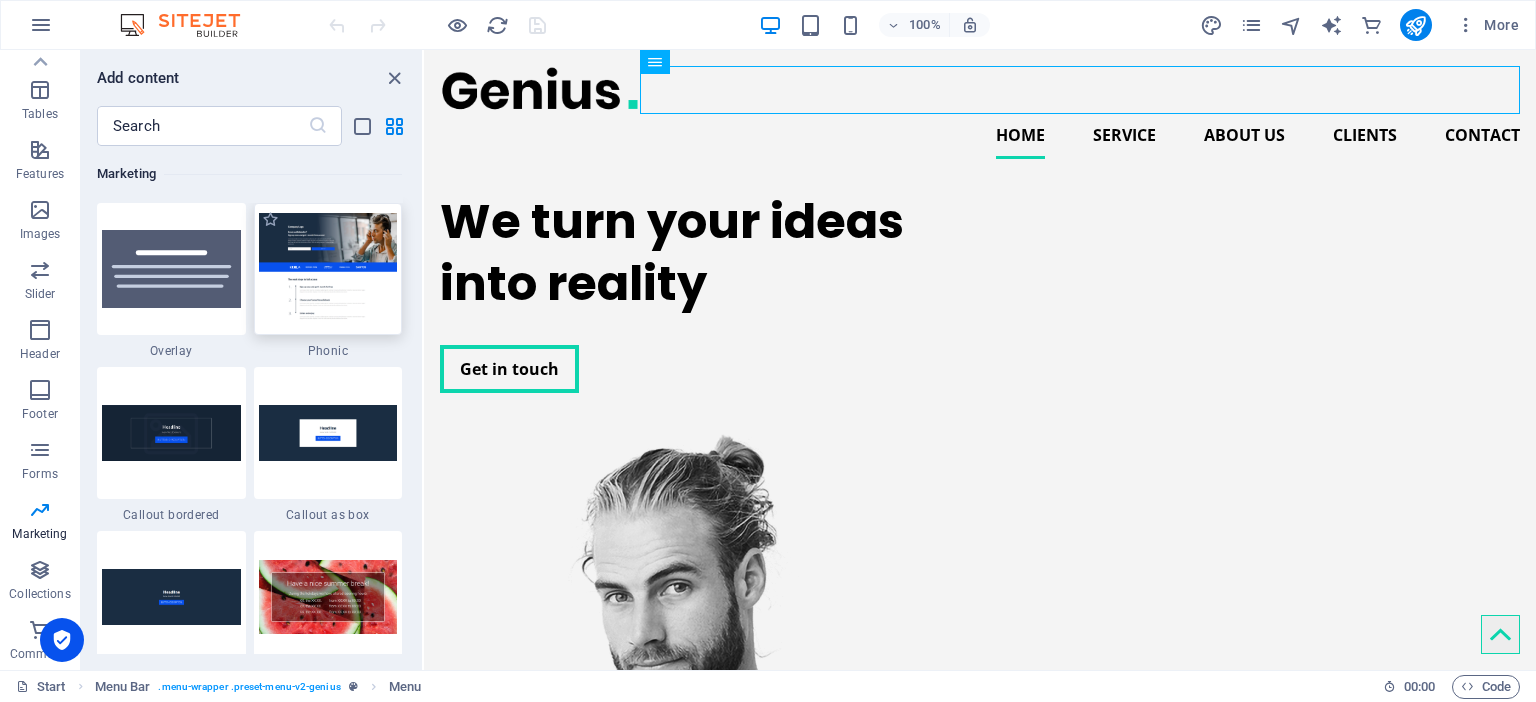 click at bounding box center (328, 268) 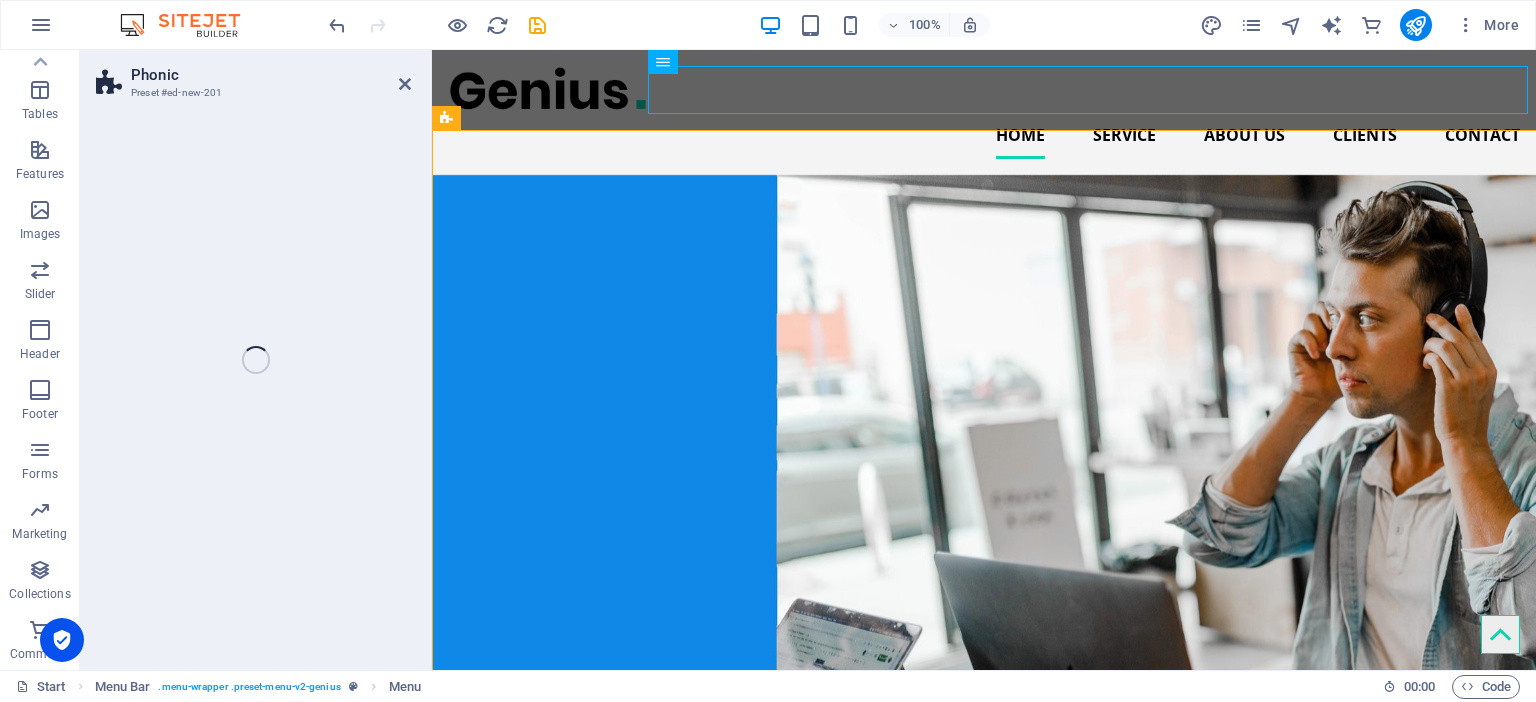 scroll, scrollTop: 341, scrollLeft: 0, axis: vertical 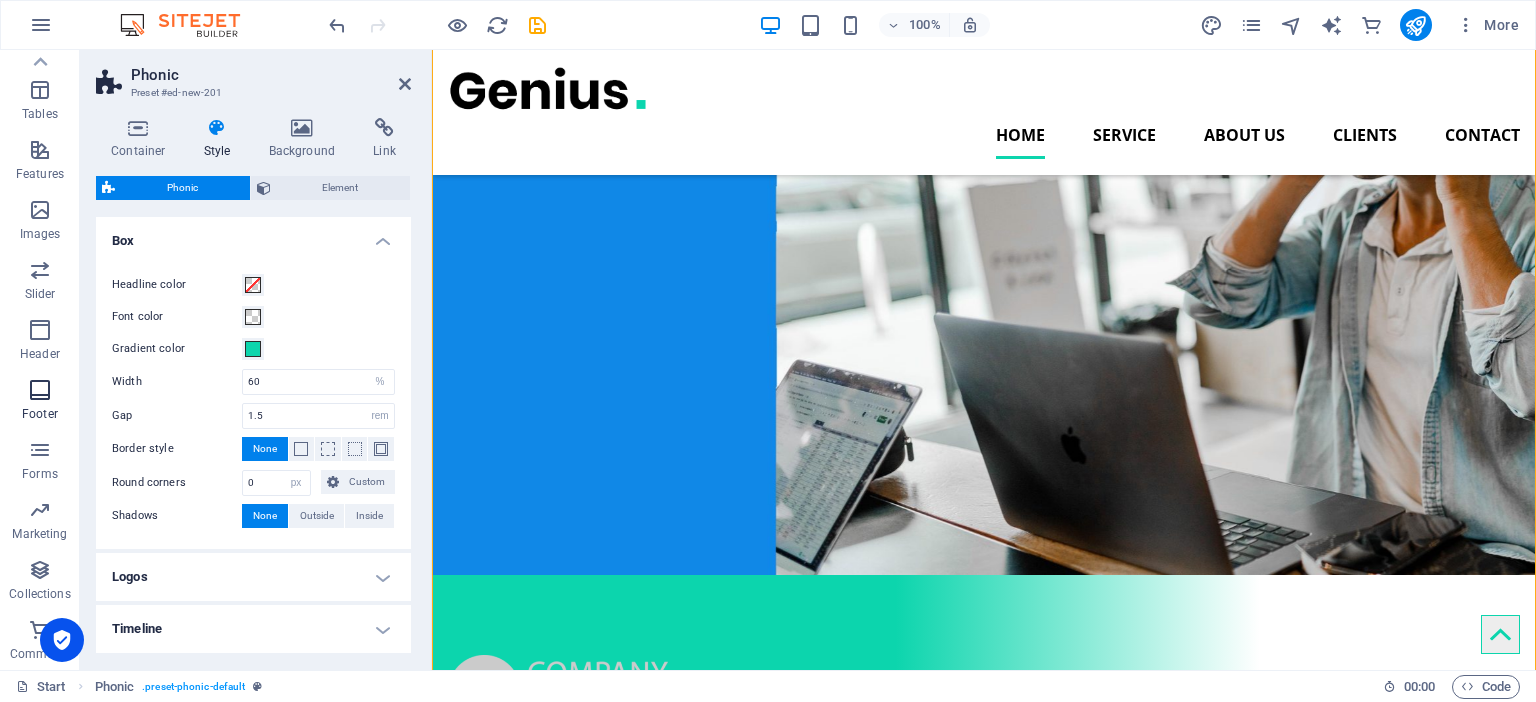 click at bounding box center [40, 390] 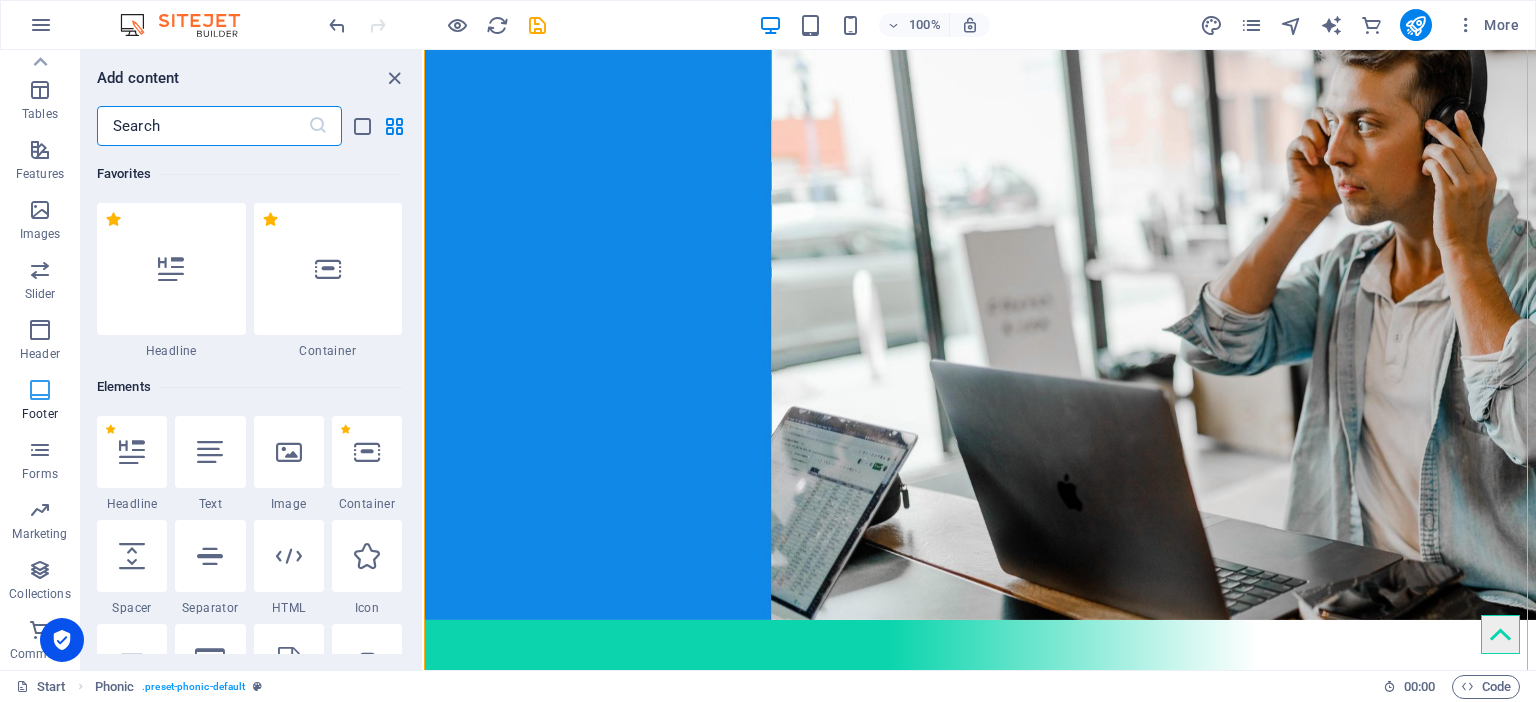 scroll, scrollTop: 341, scrollLeft: 0, axis: vertical 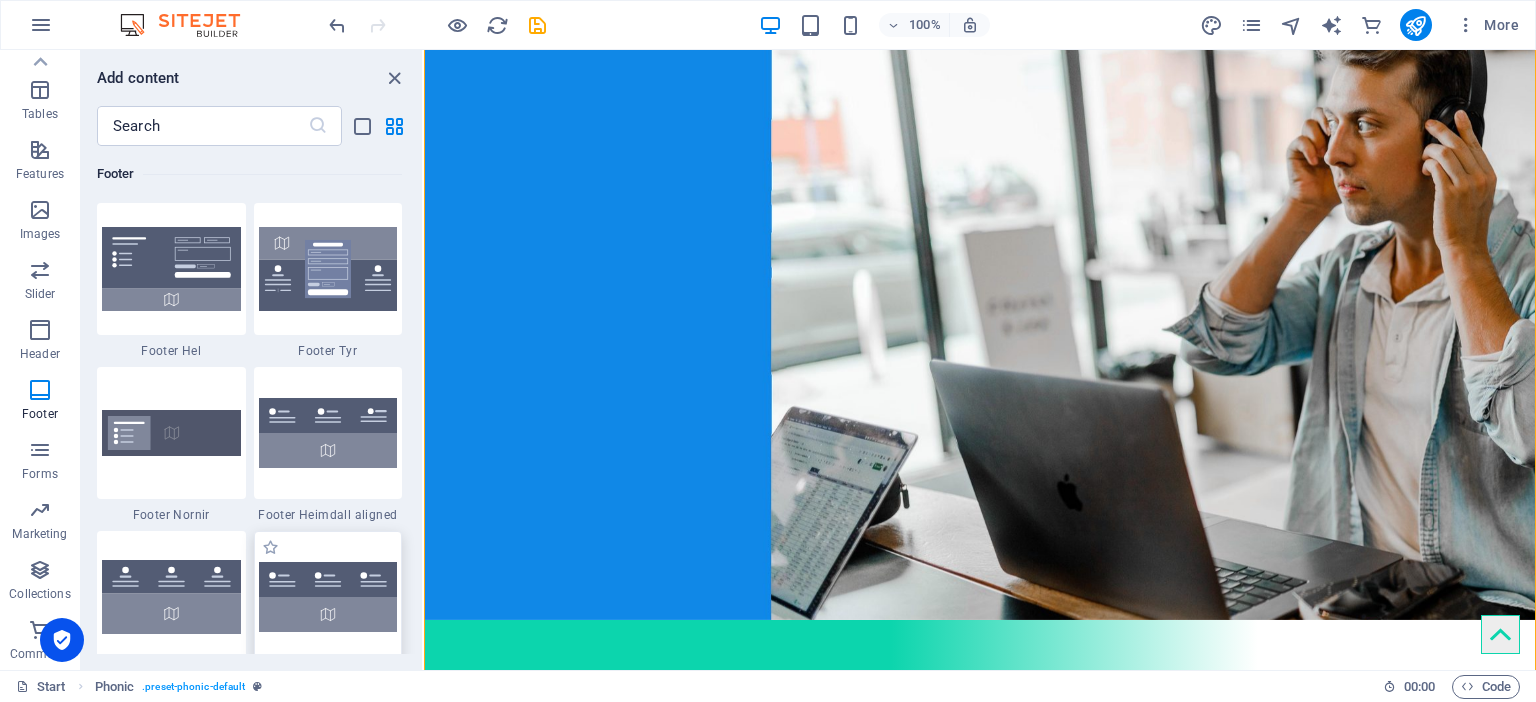 click at bounding box center [328, 597] 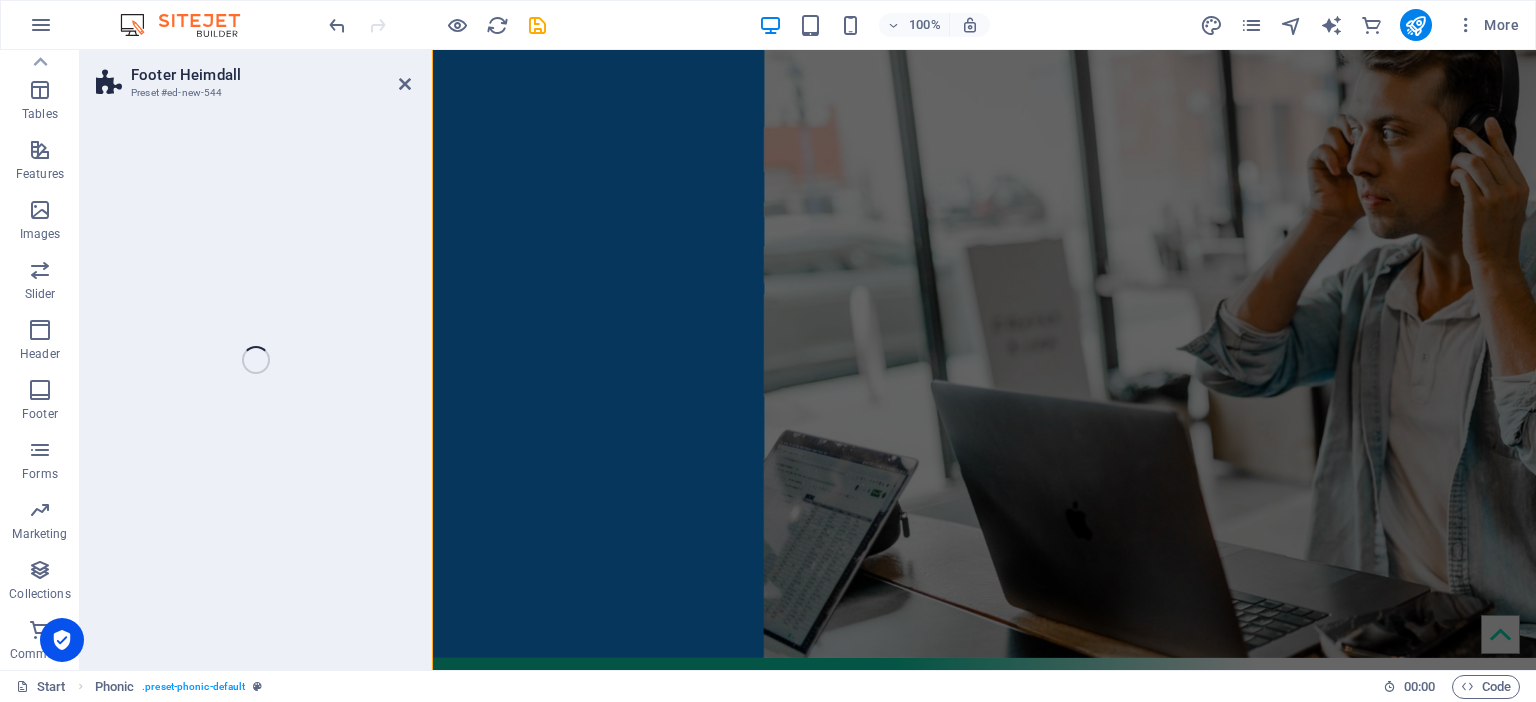scroll, scrollTop: 341, scrollLeft: 0, axis: vertical 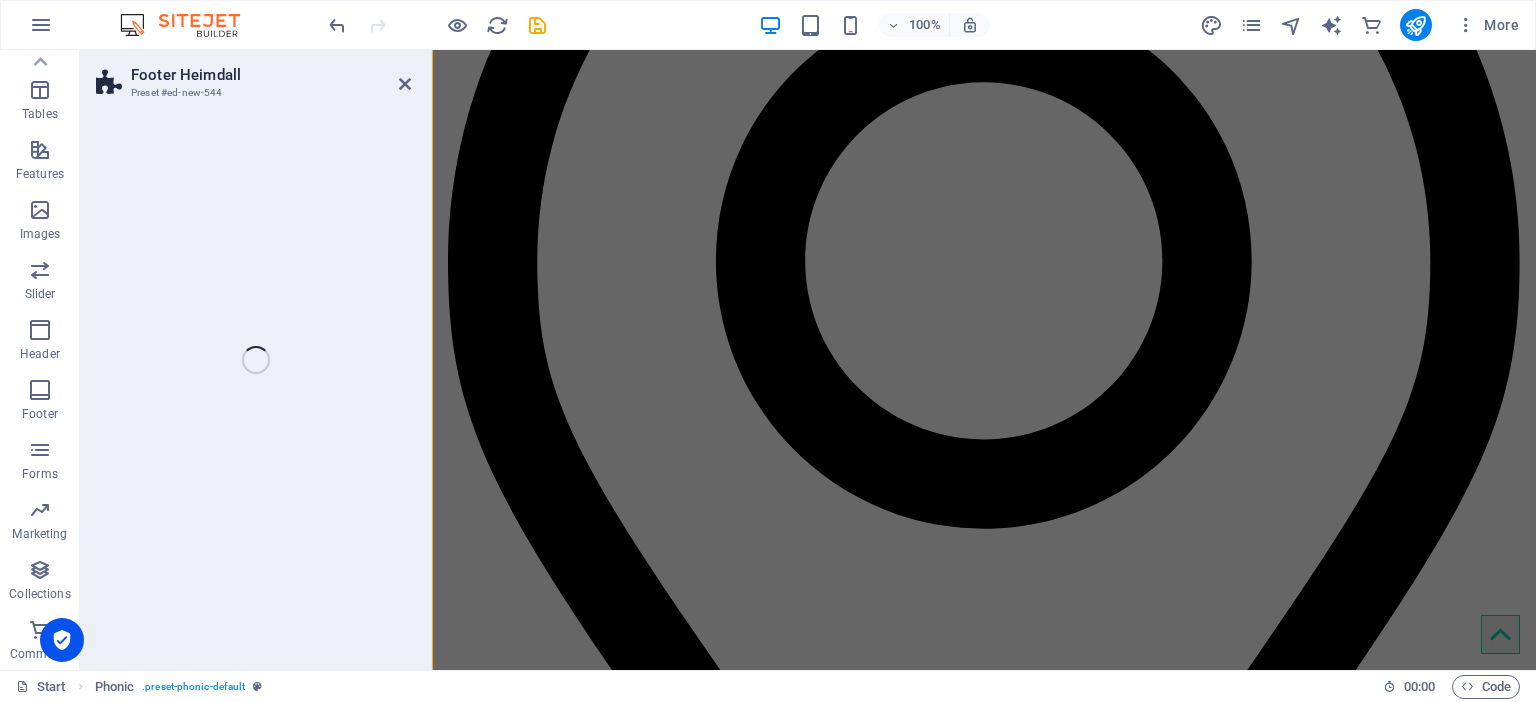 select on "rem" 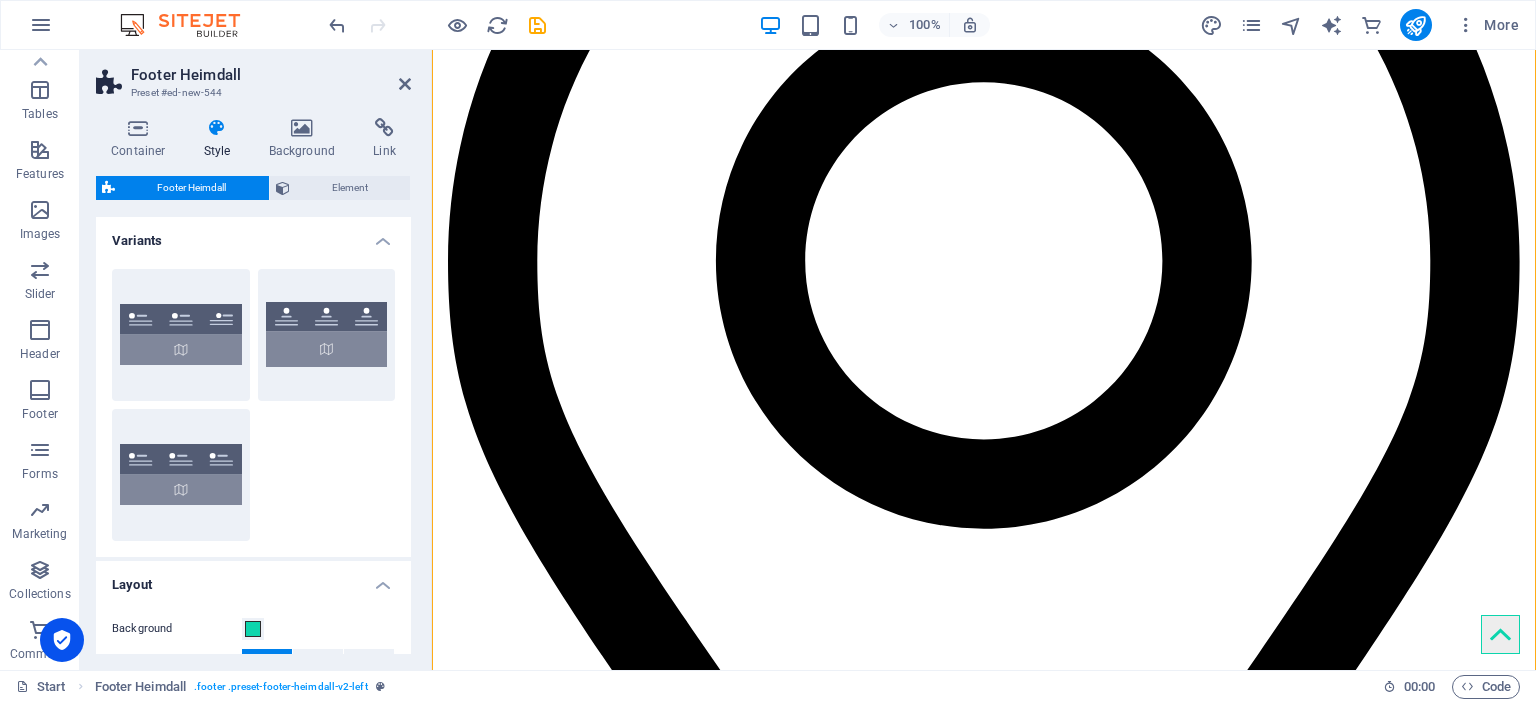 click on "Background Style Columns 1 2 3 4 5 6 Fill space Gap 1 rem px % vh vw Horizontal margin Only if the containers "Content width" is not set to "Default"" at bounding box center (253, 712) 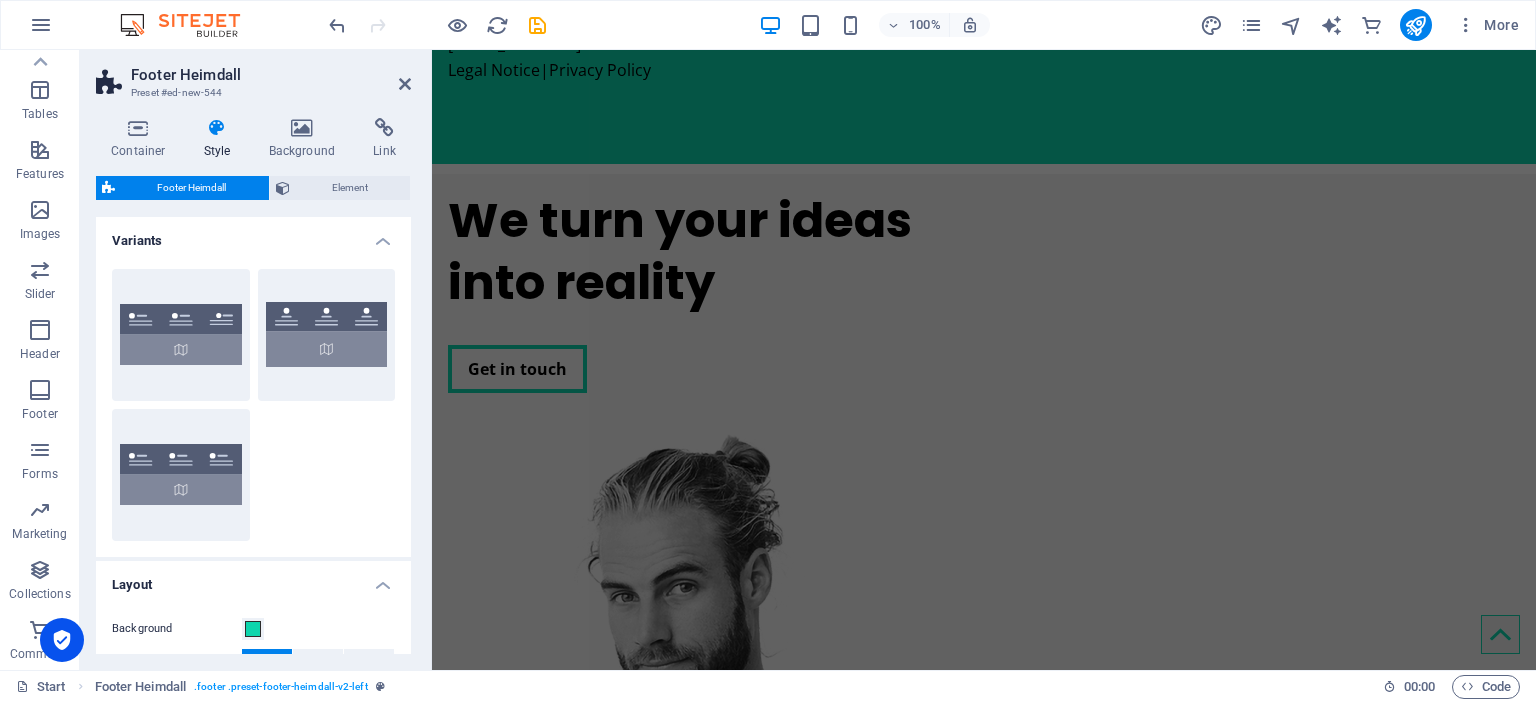 click on "Background Style Columns 1 2 3 4 5 6 Fill space Gap 1 rem px % vh vw Horizontal margin Only if the containers "Content width" is not set to "Default"" at bounding box center [253, 712] 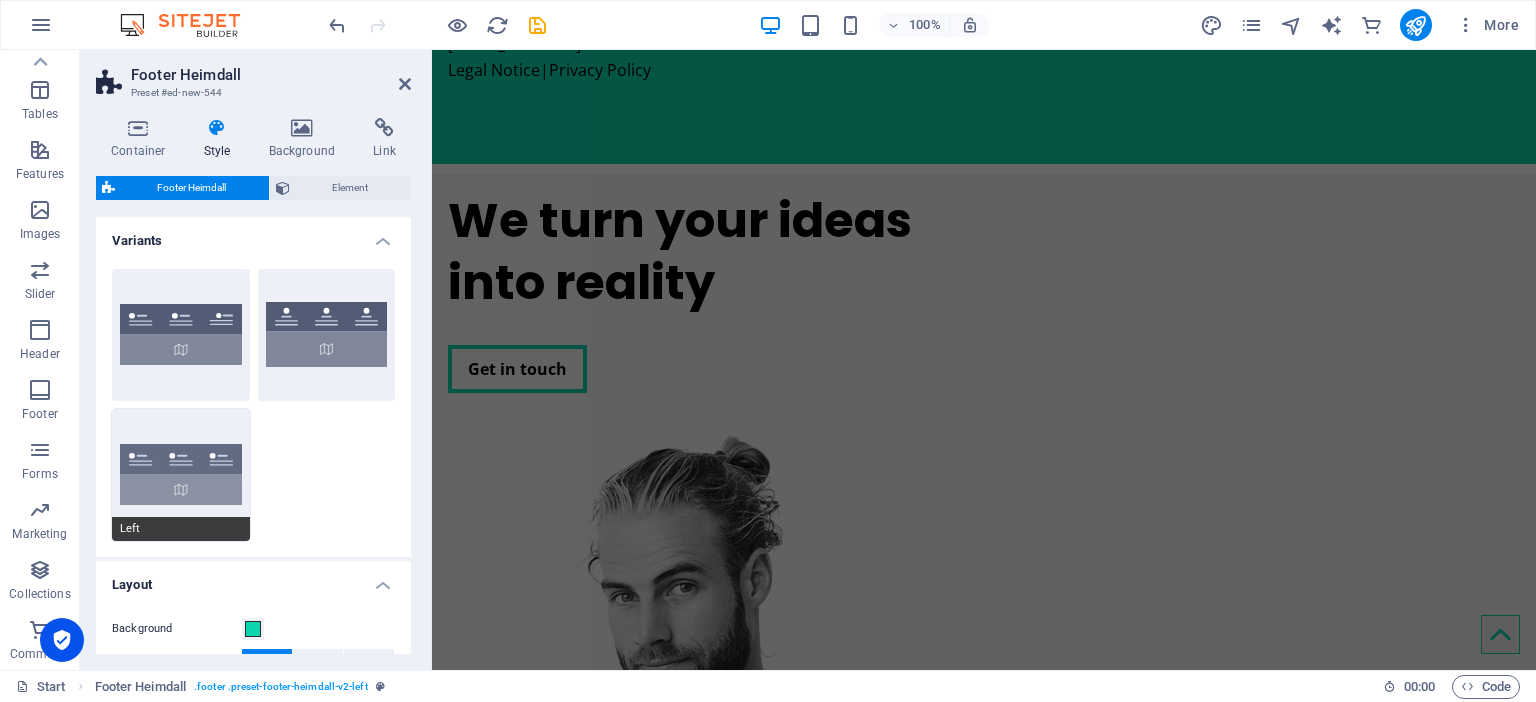 click on "Left" at bounding box center [181, 475] 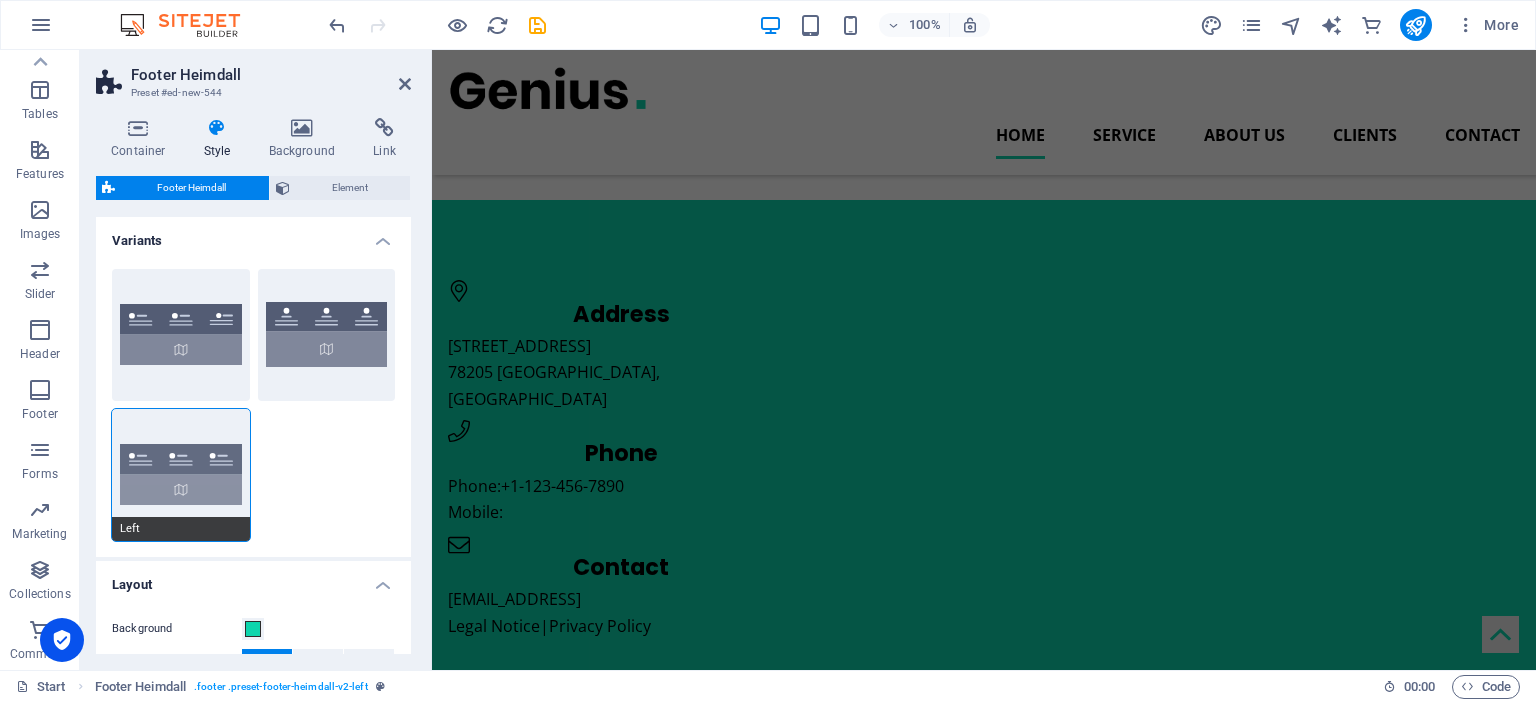 scroll, scrollTop: 1727, scrollLeft: 0, axis: vertical 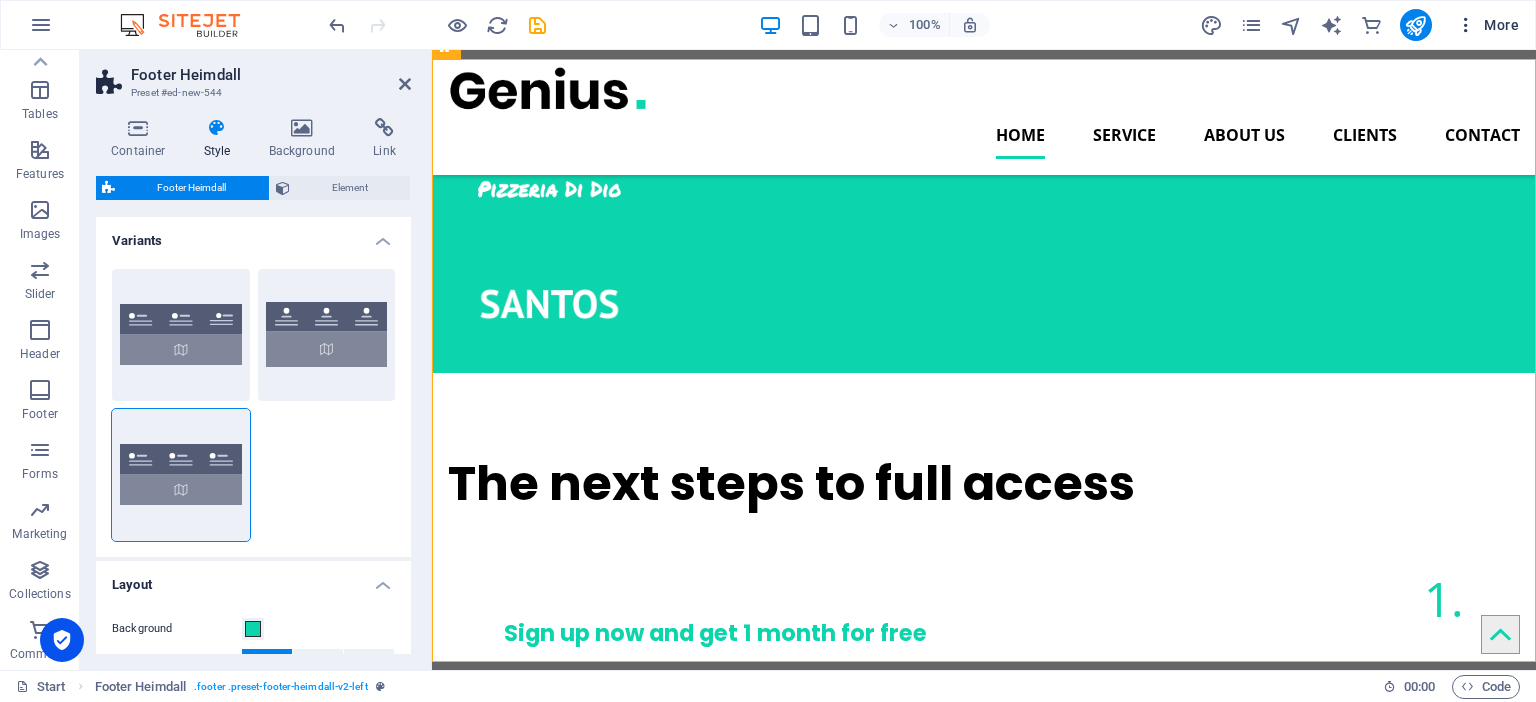 click on "More" at bounding box center (1487, 25) 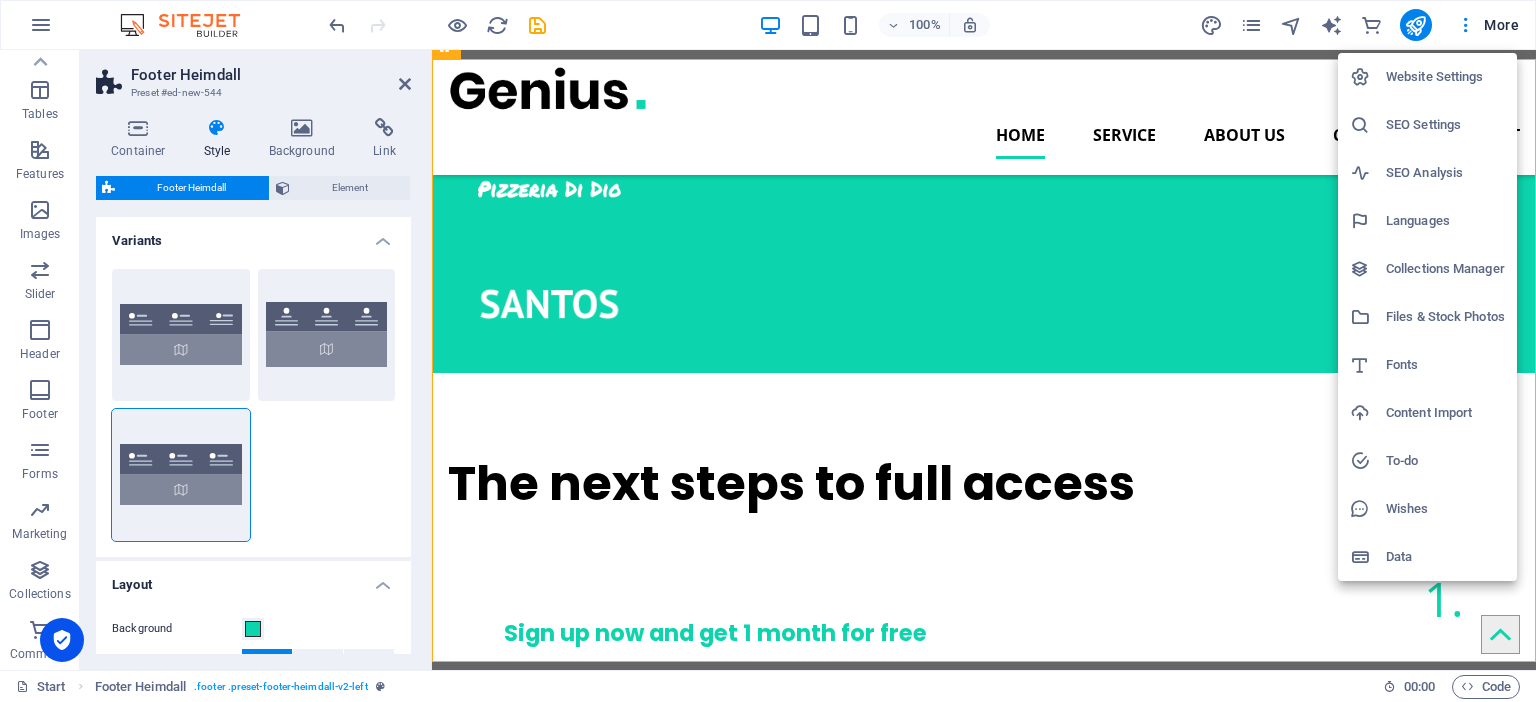 click at bounding box center [768, 351] 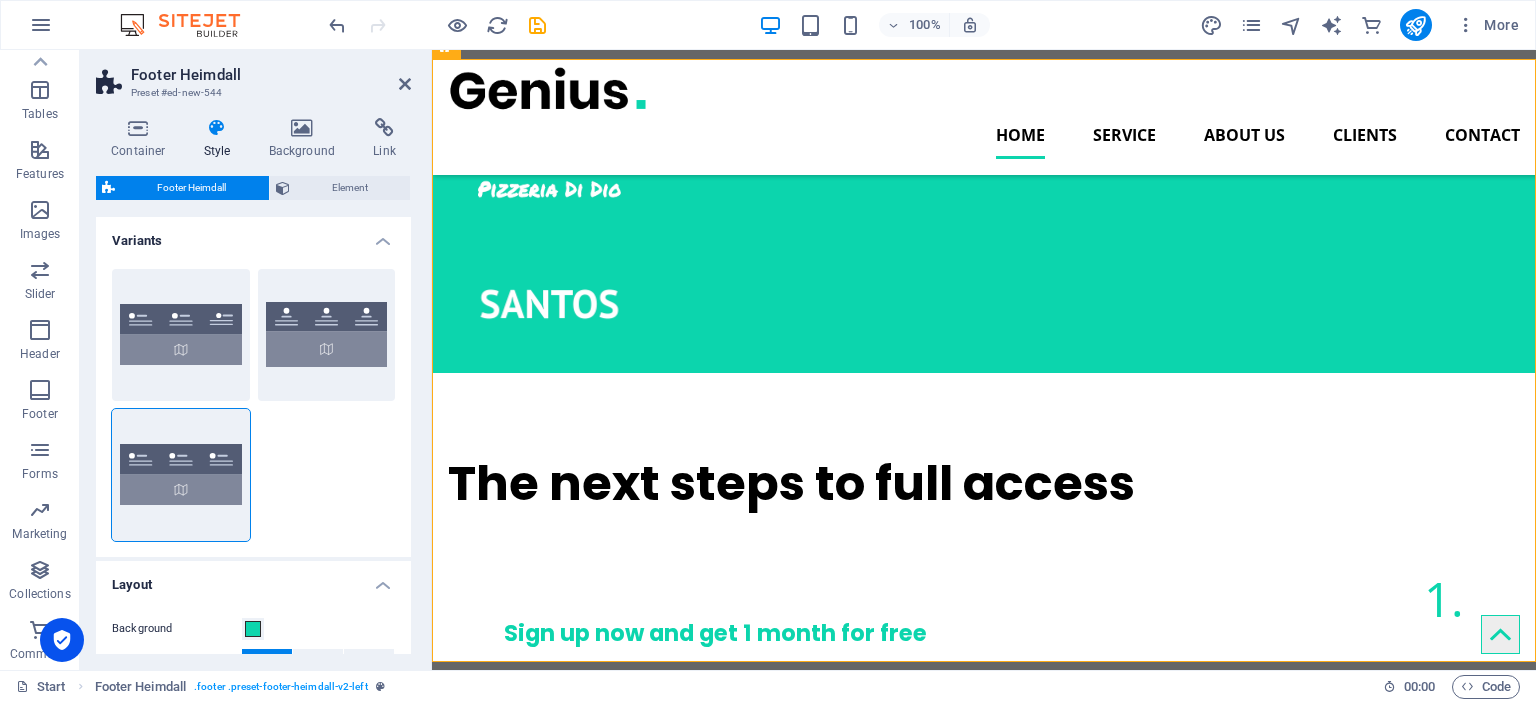 click at bounding box center (1466, 25) 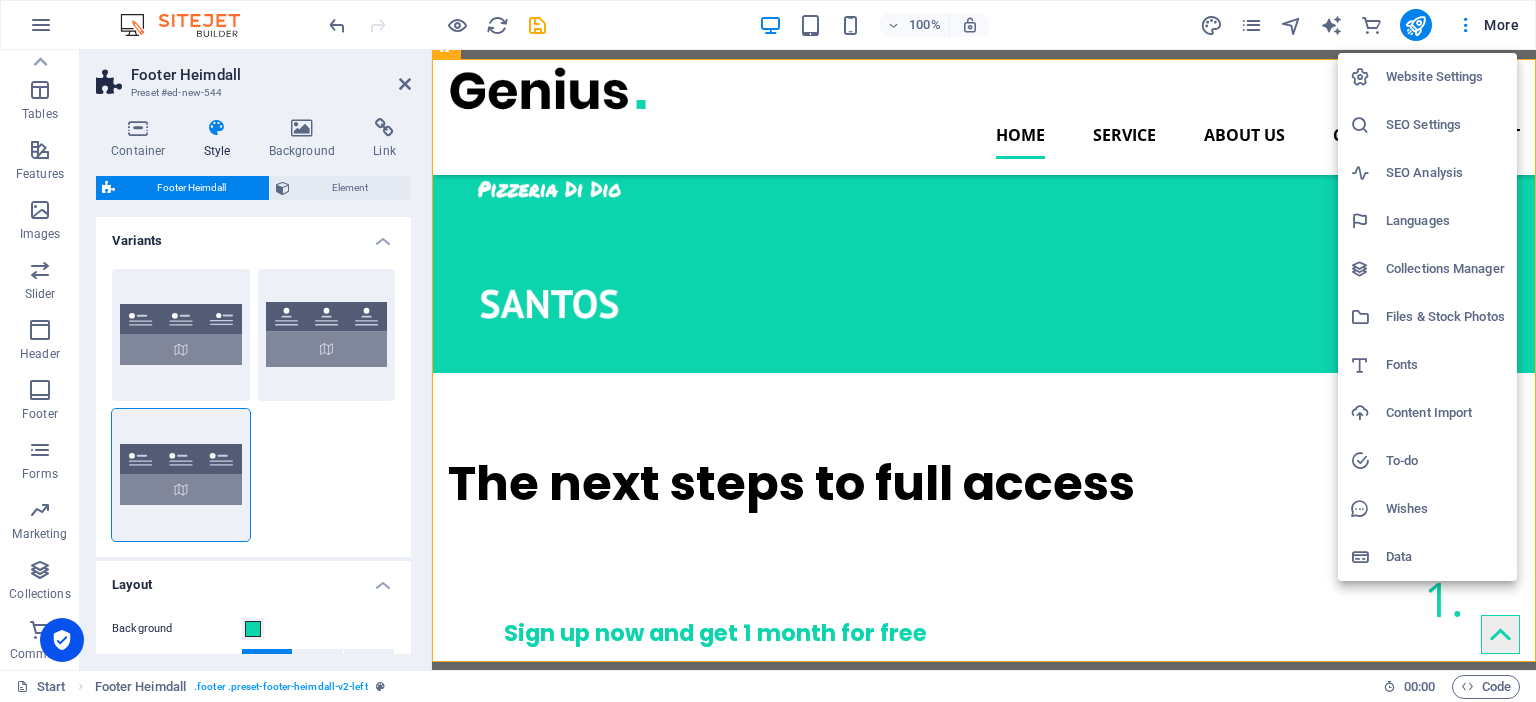 click on "Website Settings" at bounding box center (1445, 77) 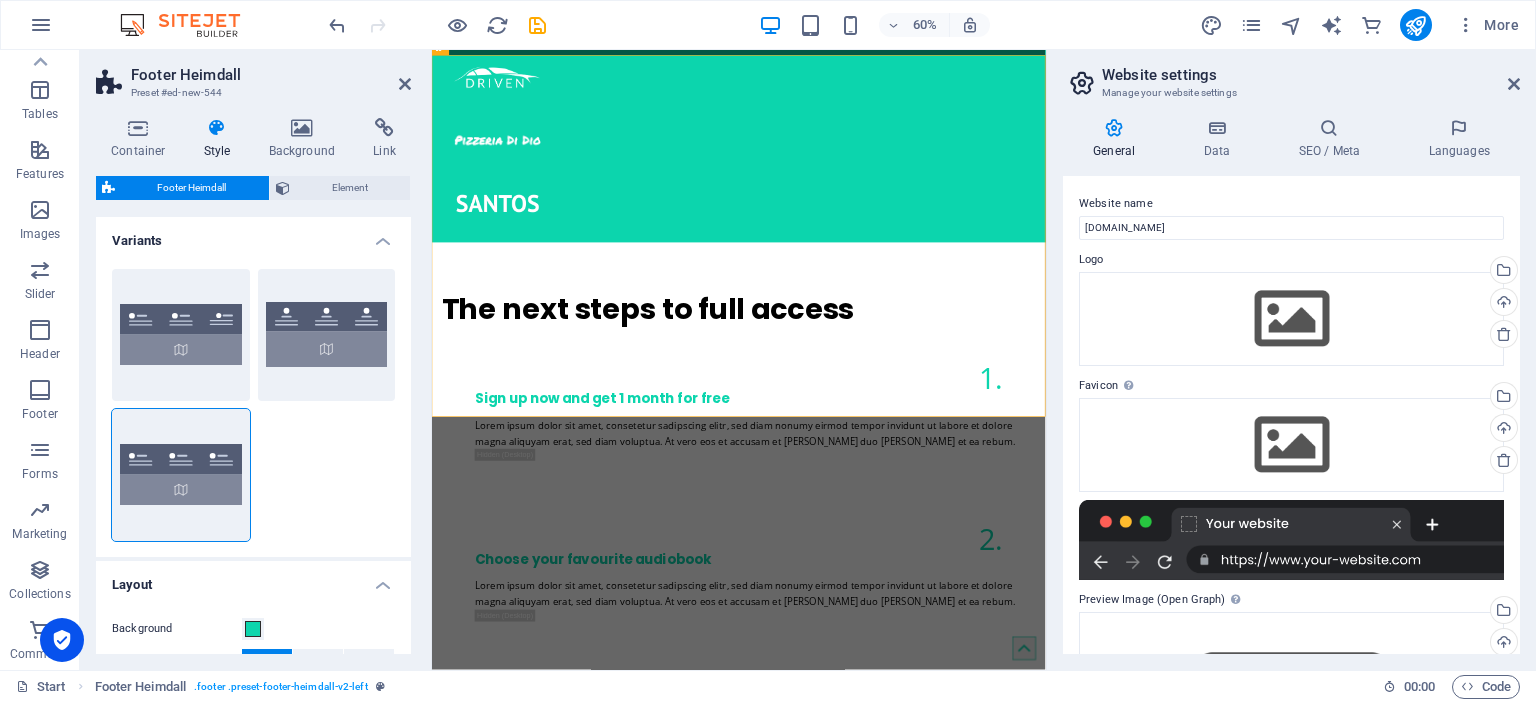 scroll, scrollTop: 1718, scrollLeft: 0, axis: vertical 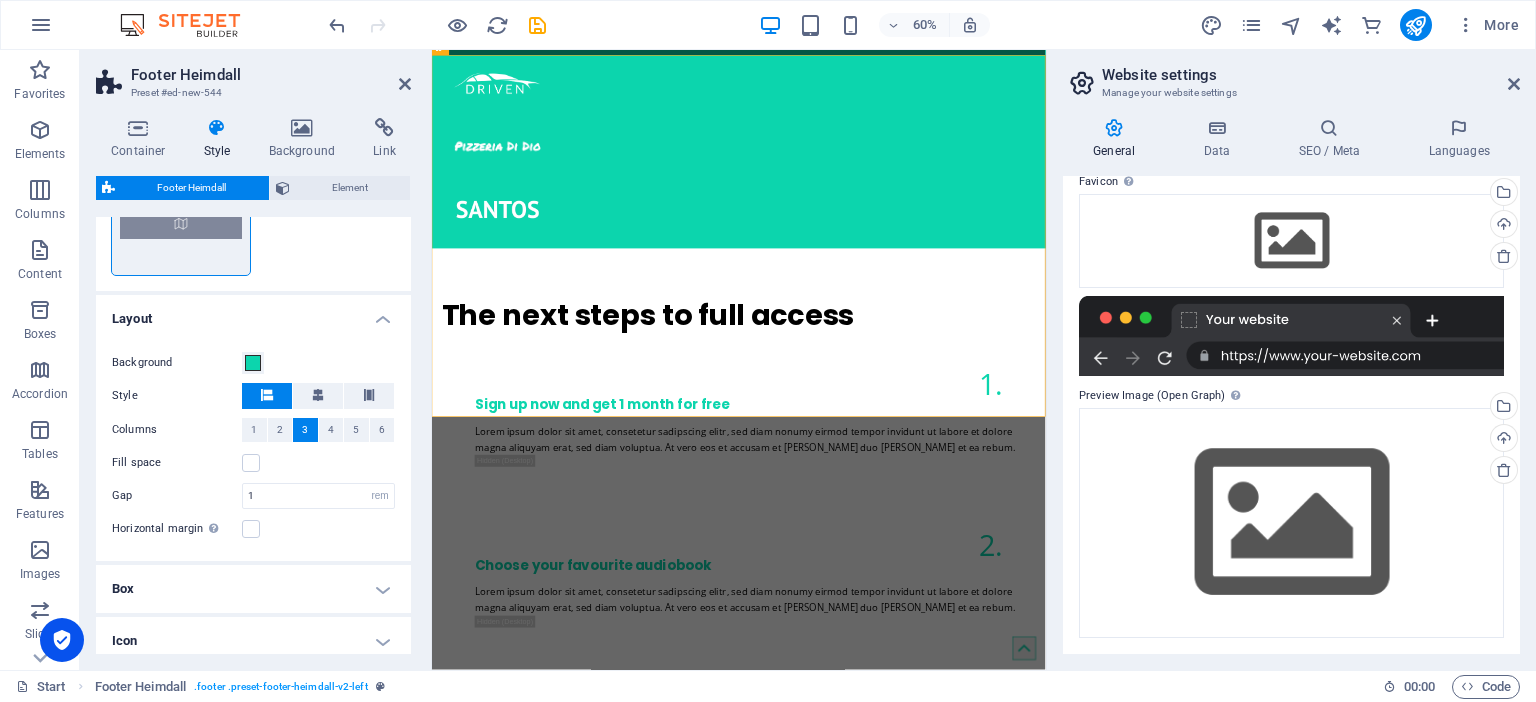 click on "Preview Image (Open Graph) This image will be shown when the website is shared on social networks" at bounding box center [1291, 396] 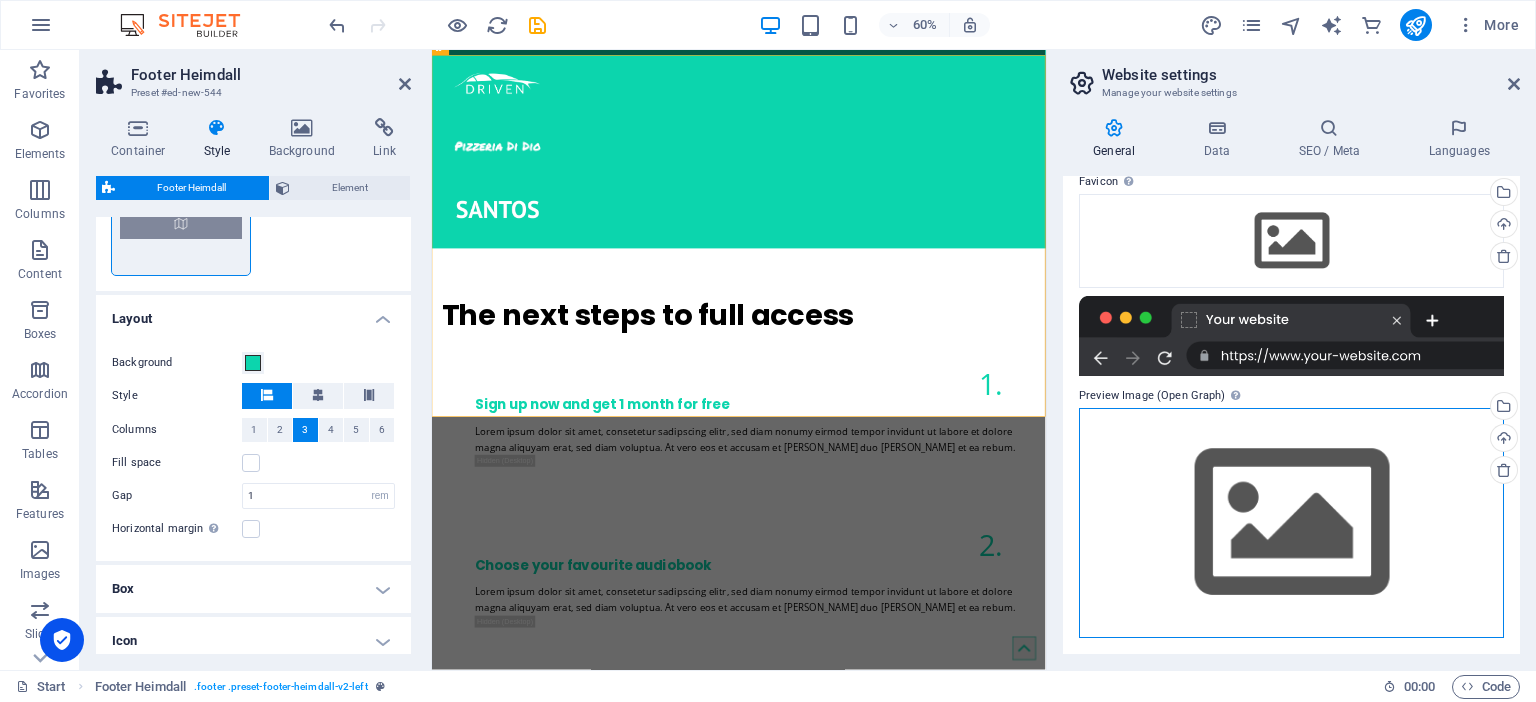 click on "Drag files here, click to choose files or select files from Files or our free stock photos & videos" at bounding box center [1291, 522] 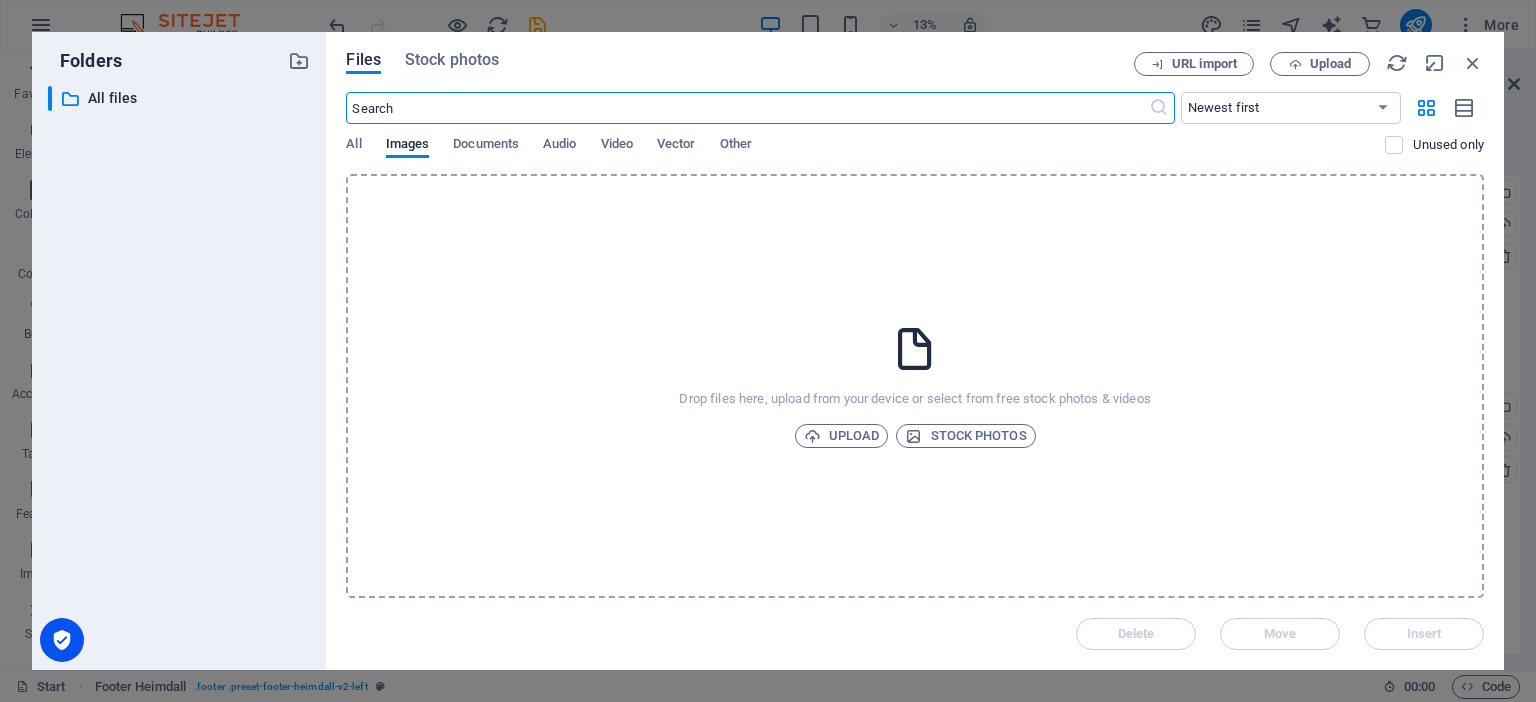 scroll, scrollTop: 4040, scrollLeft: 0, axis: vertical 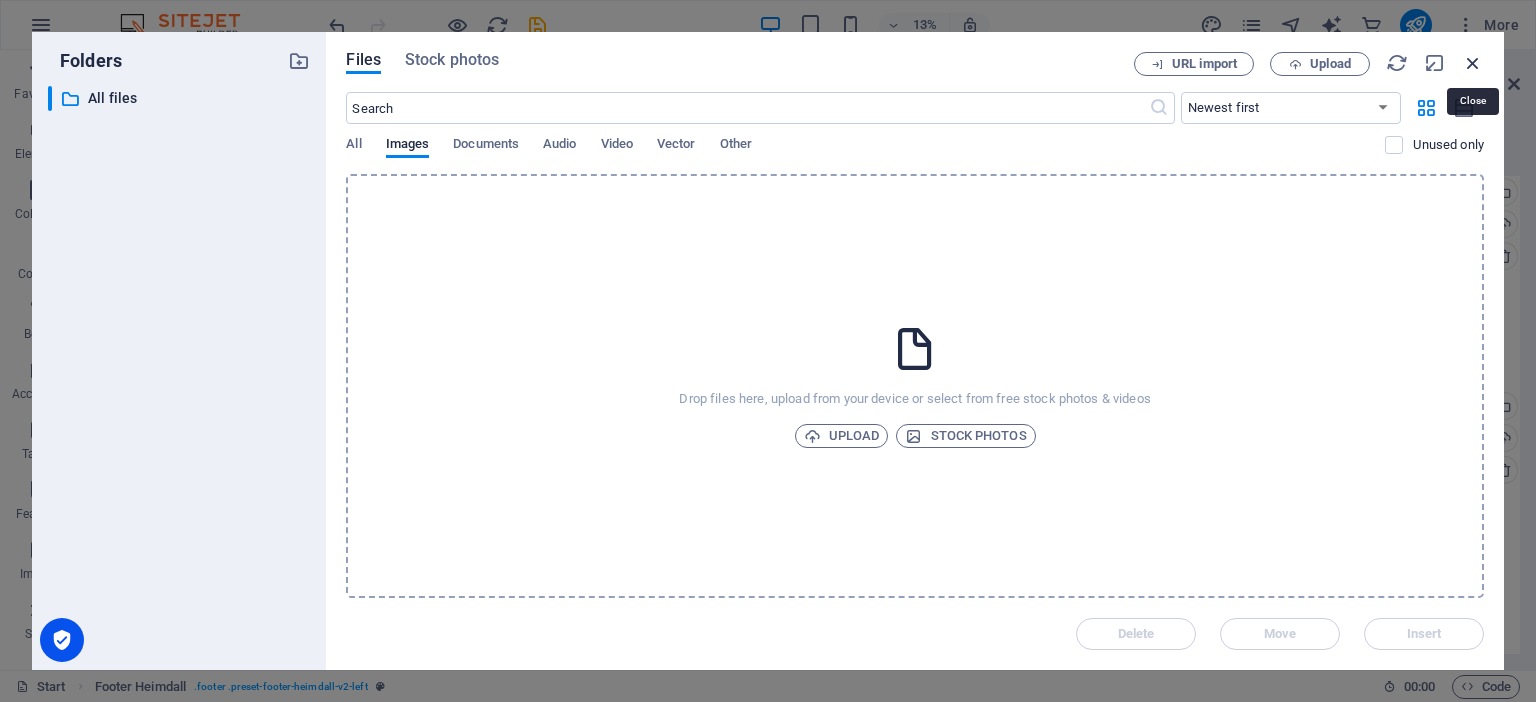 click at bounding box center (1473, 63) 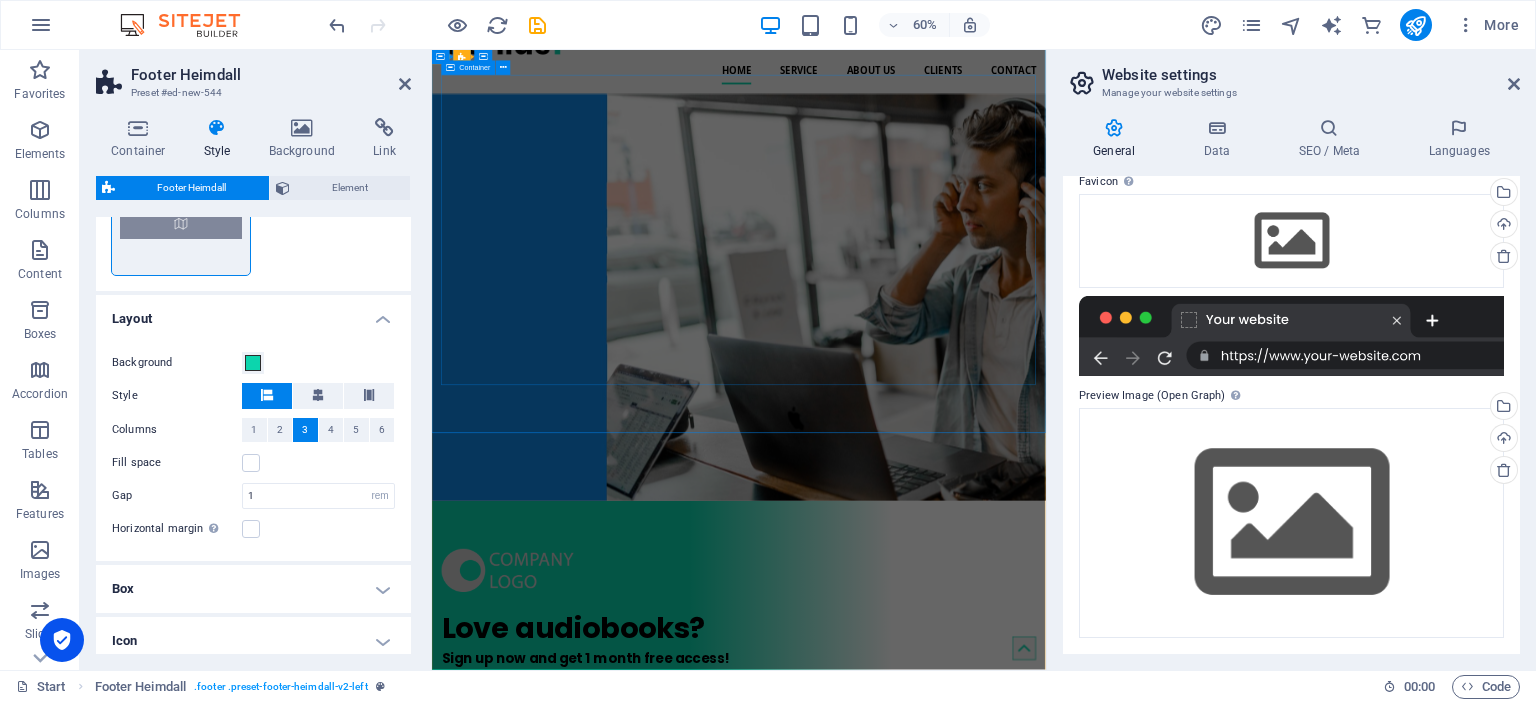 scroll, scrollTop: 0, scrollLeft: 0, axis: both 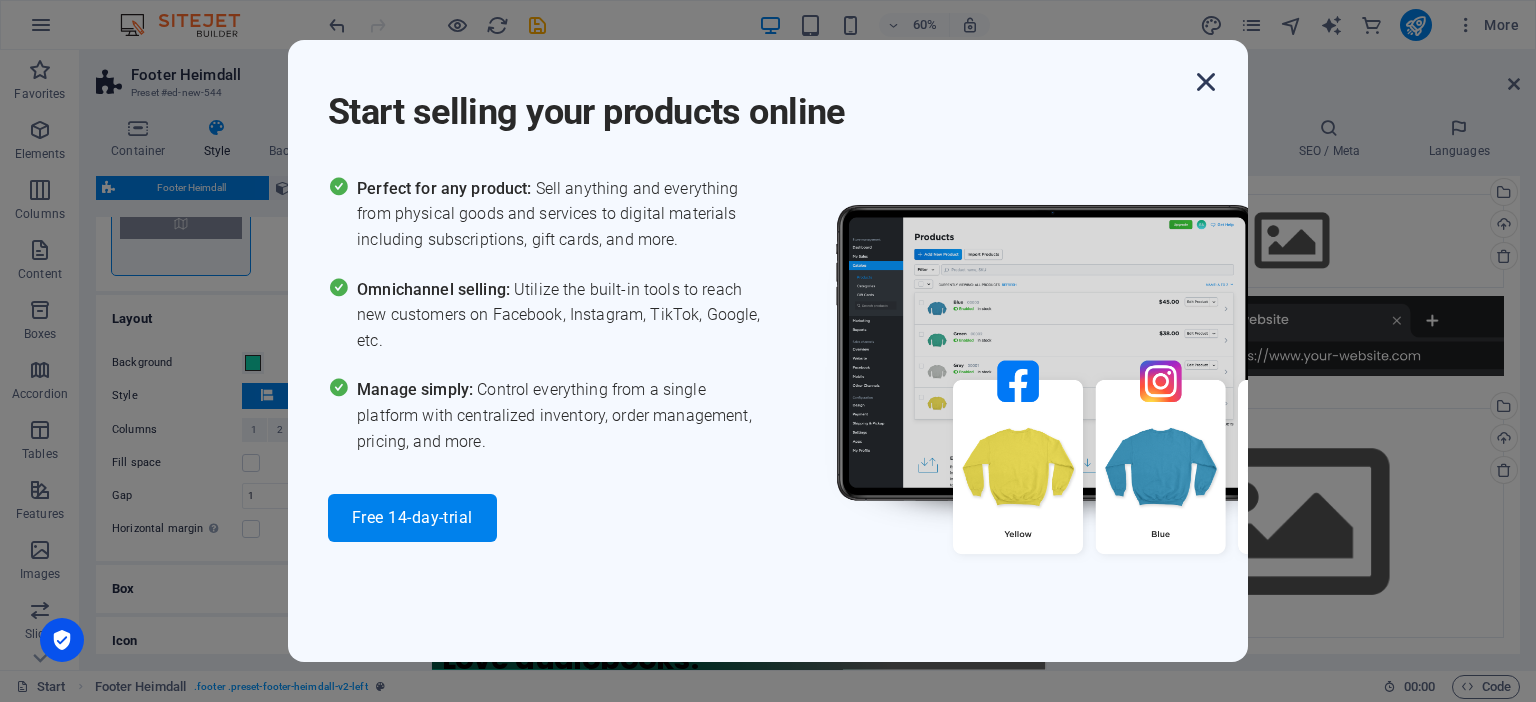 click at bounding box center [1206, 82] 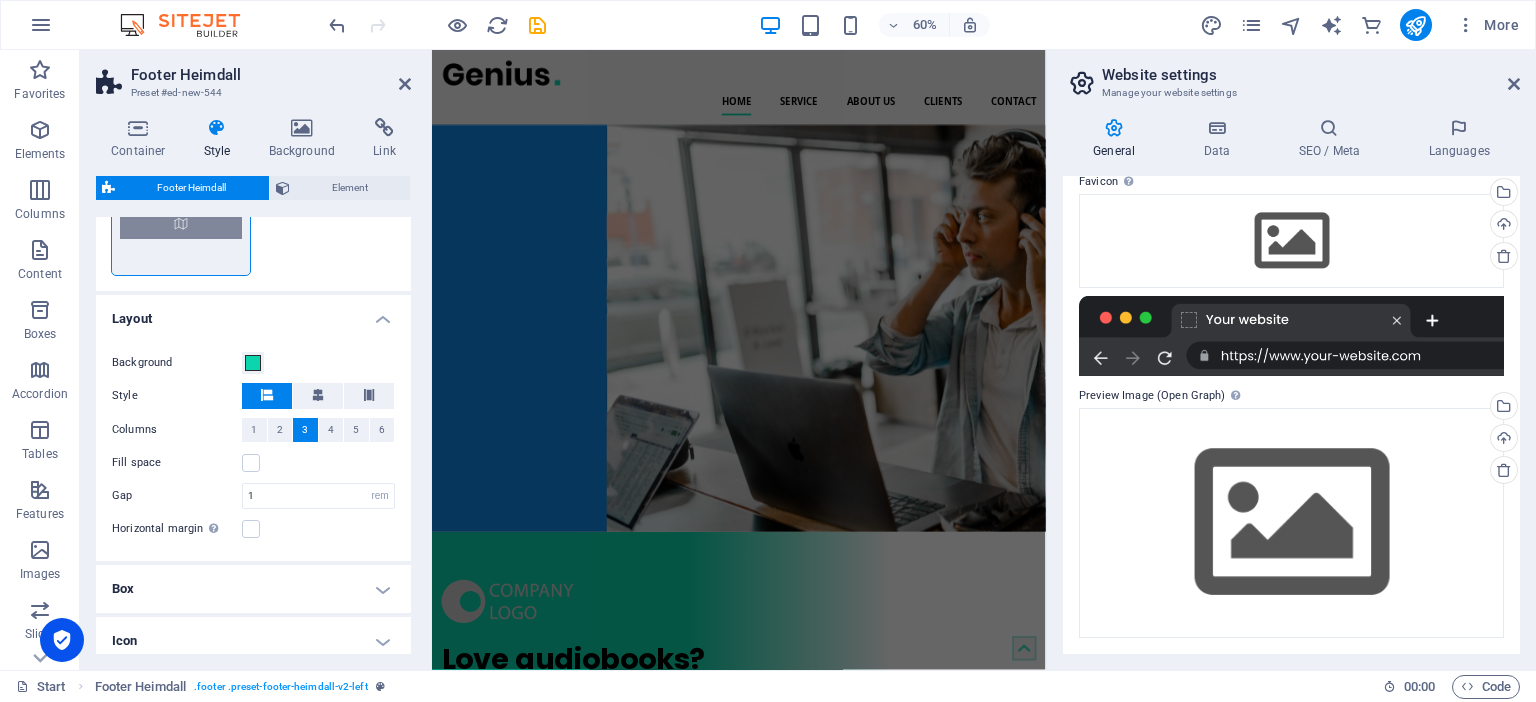scroll, scrollTop: 356, scrollLeft: 0, axis: vertical 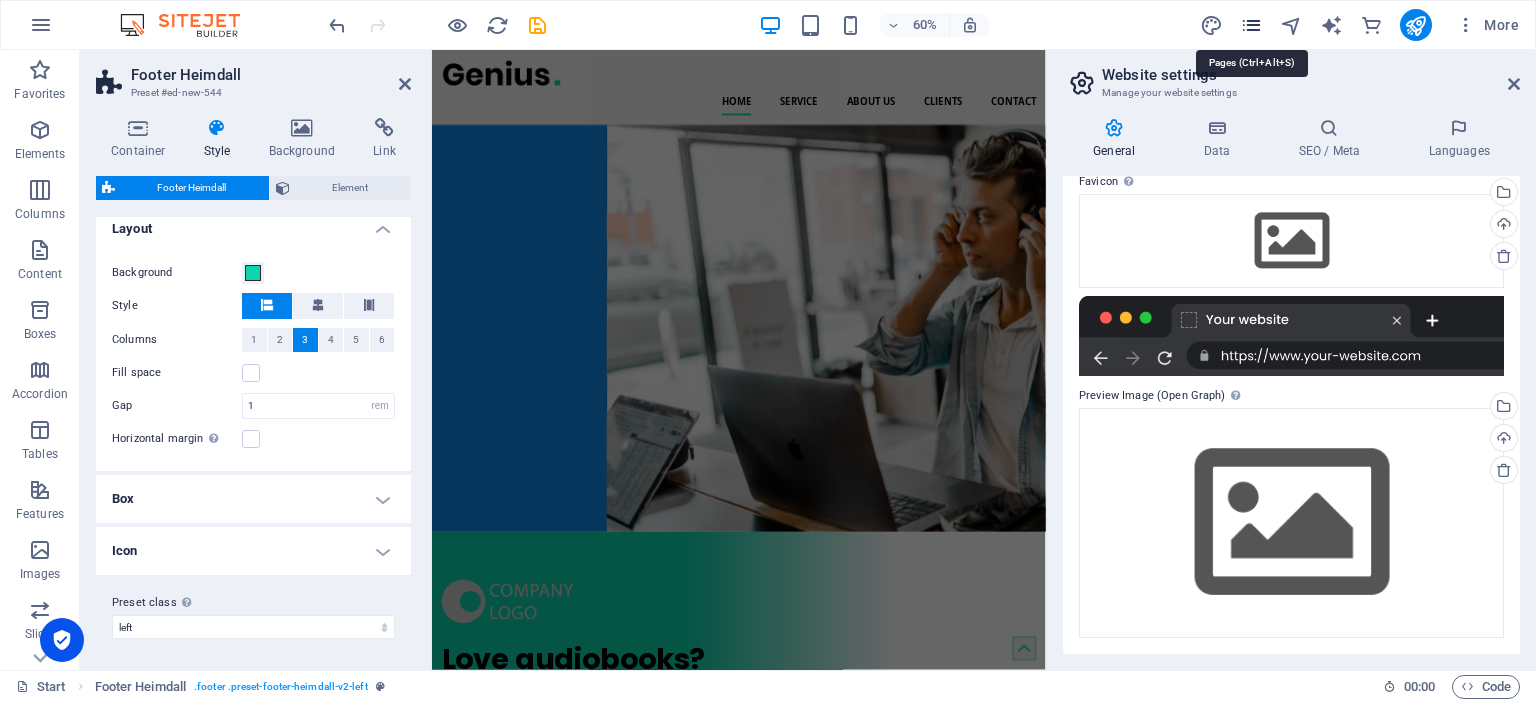 click at bounding box center [1251, 25] 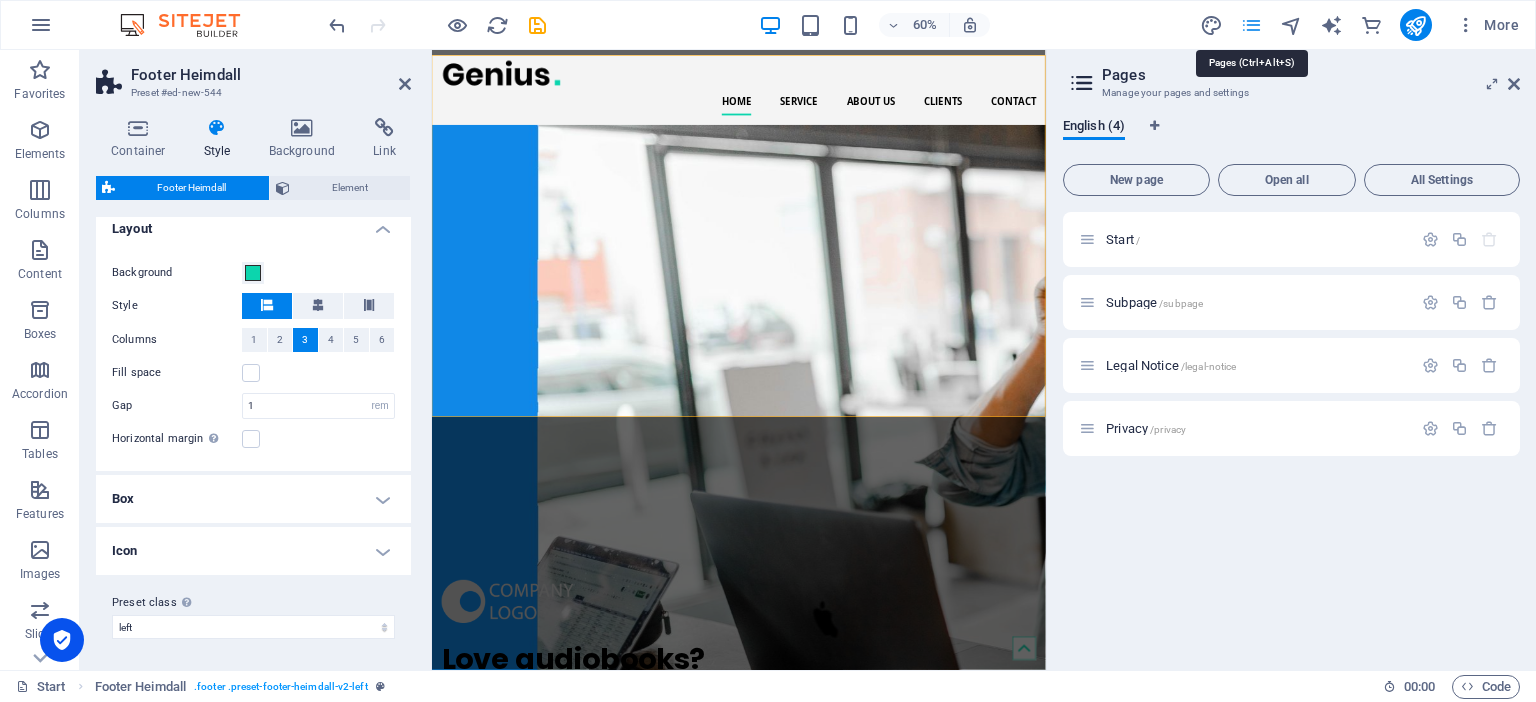 scroll, scrollTop: 1718, scrollLeft: 0, axis: vertical 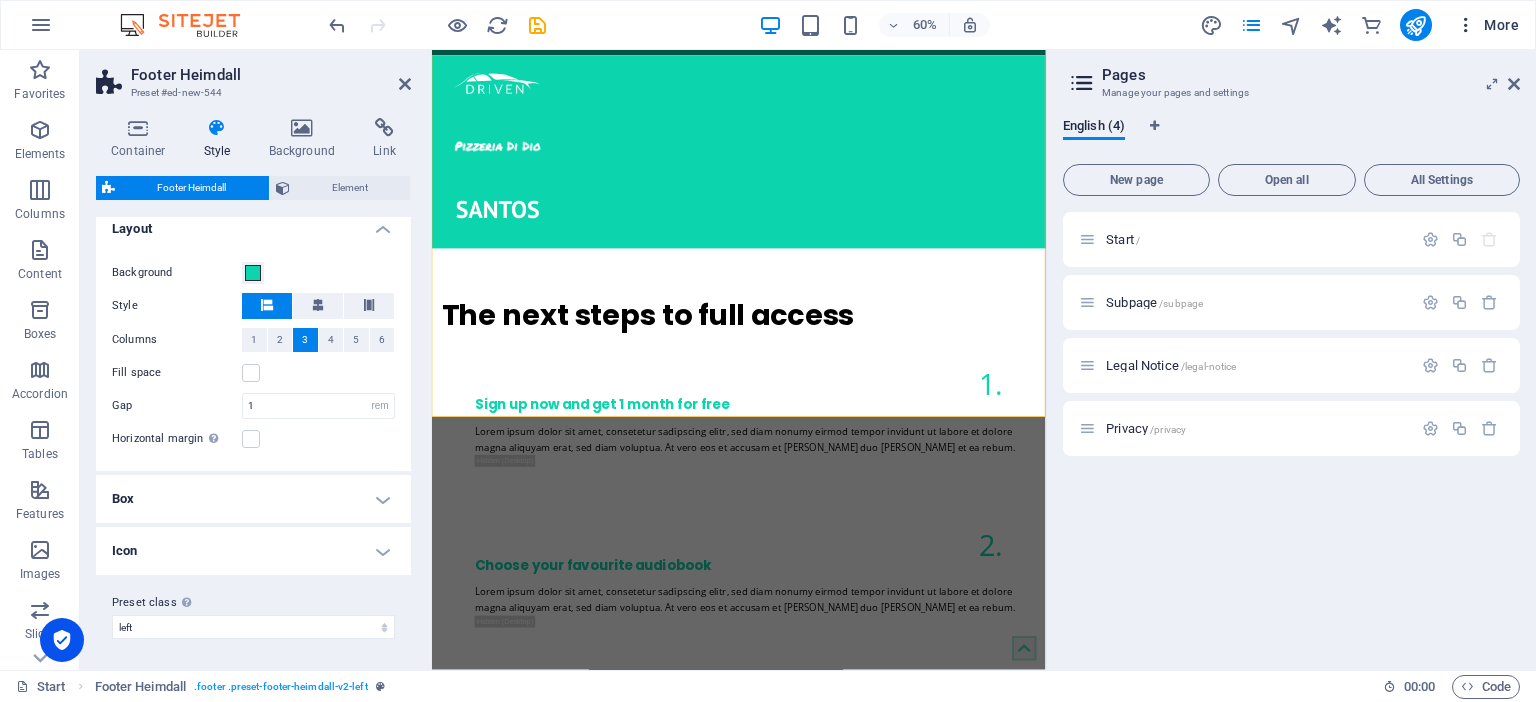 click at bounding box center [1466, 25] 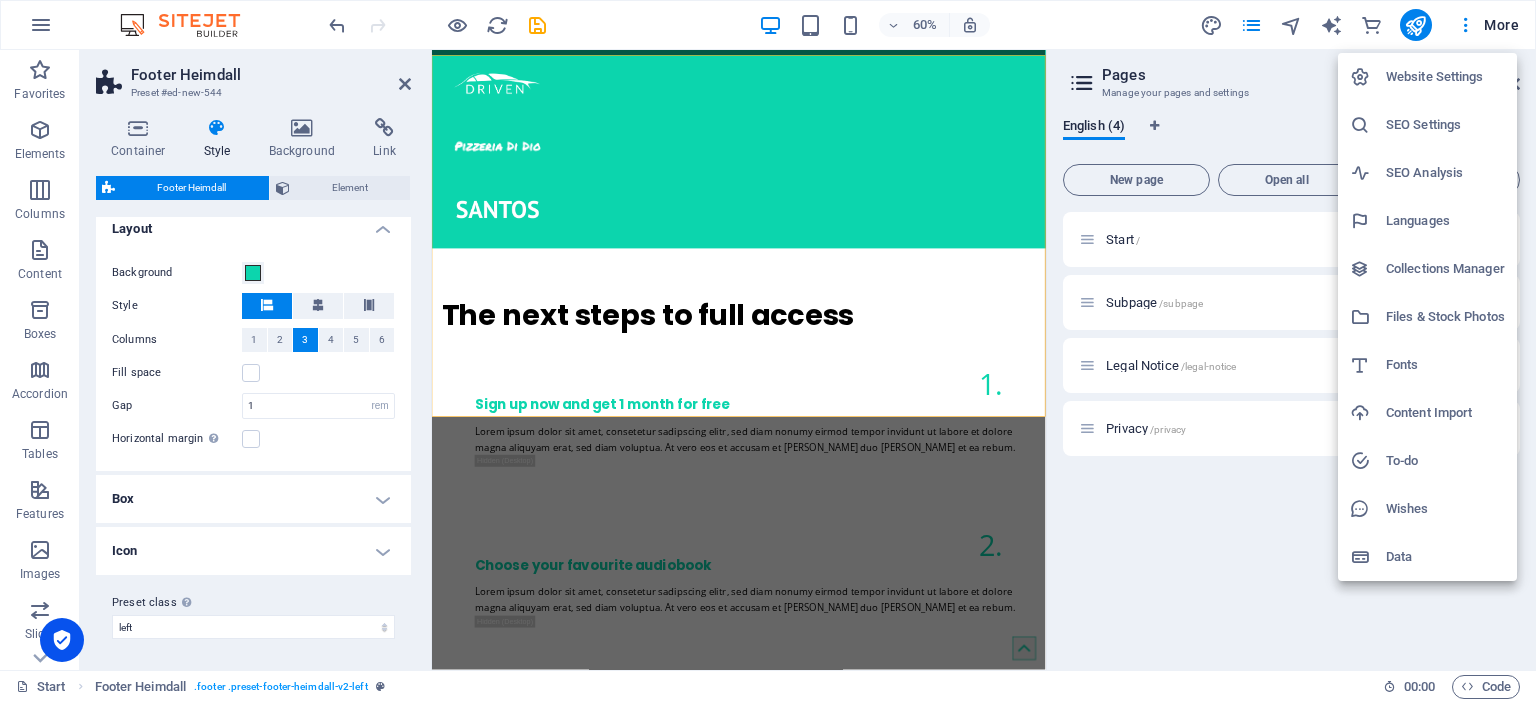 click on "Website Settings" at bounding box center [1445, 77] 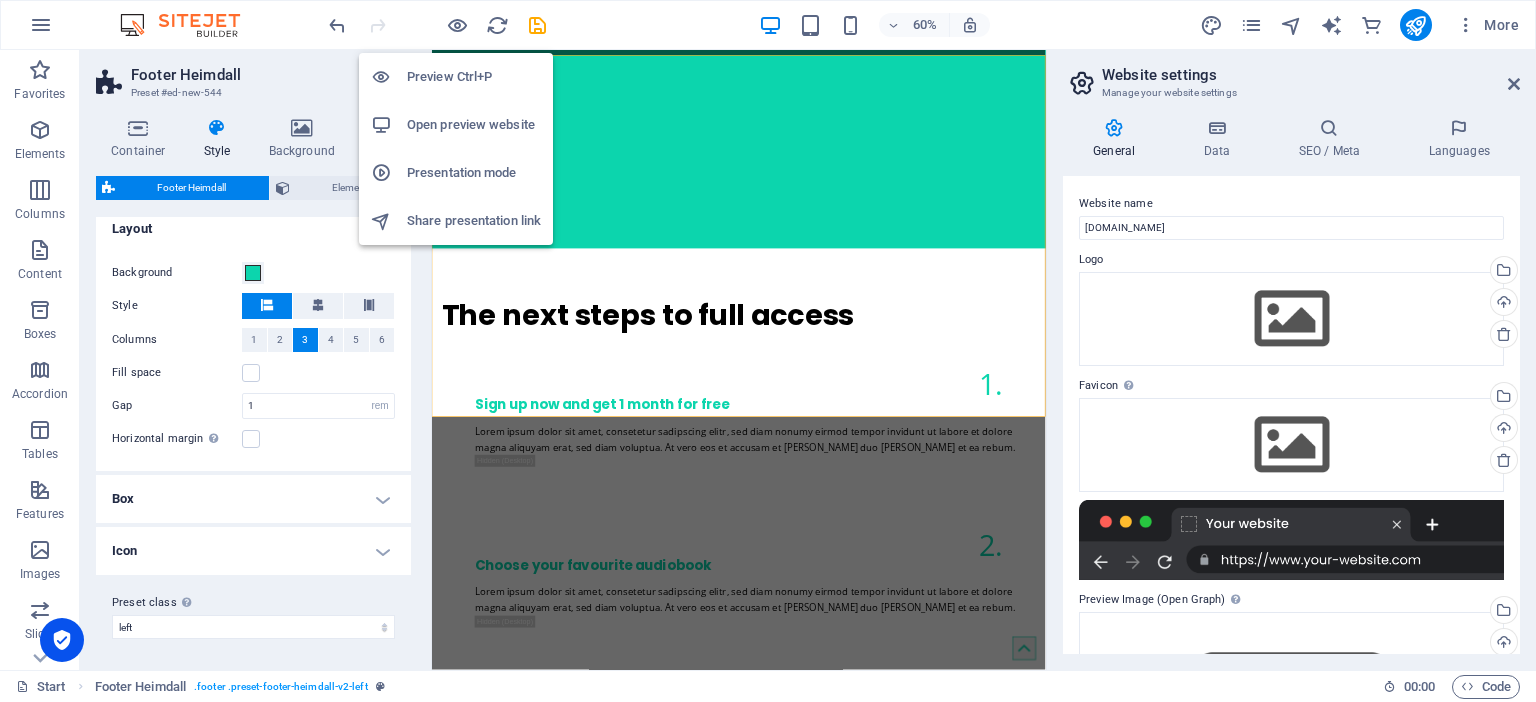 click on "Presentation mode" at bounding box center (474, 173) 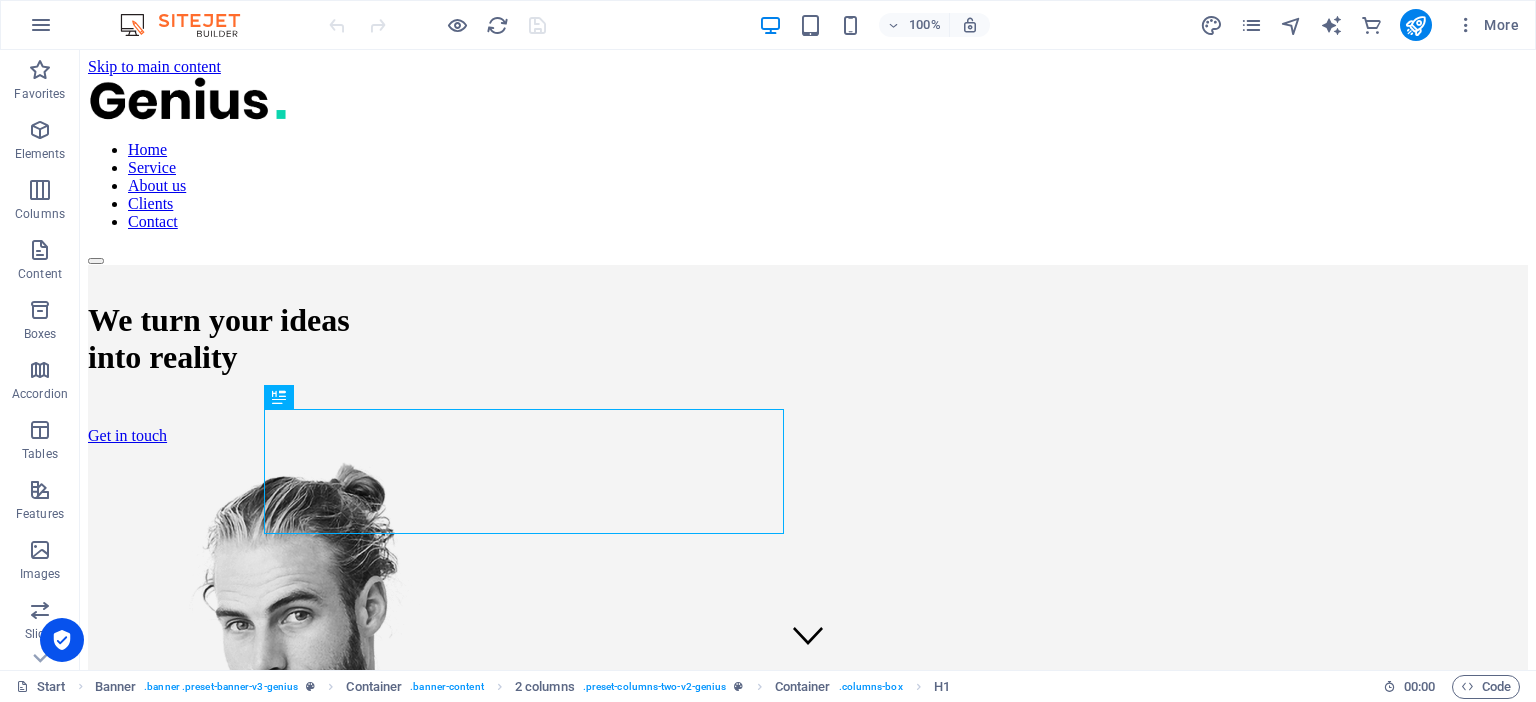 scroll, scrollTop: 0, scrollLeft: 0, axis: both 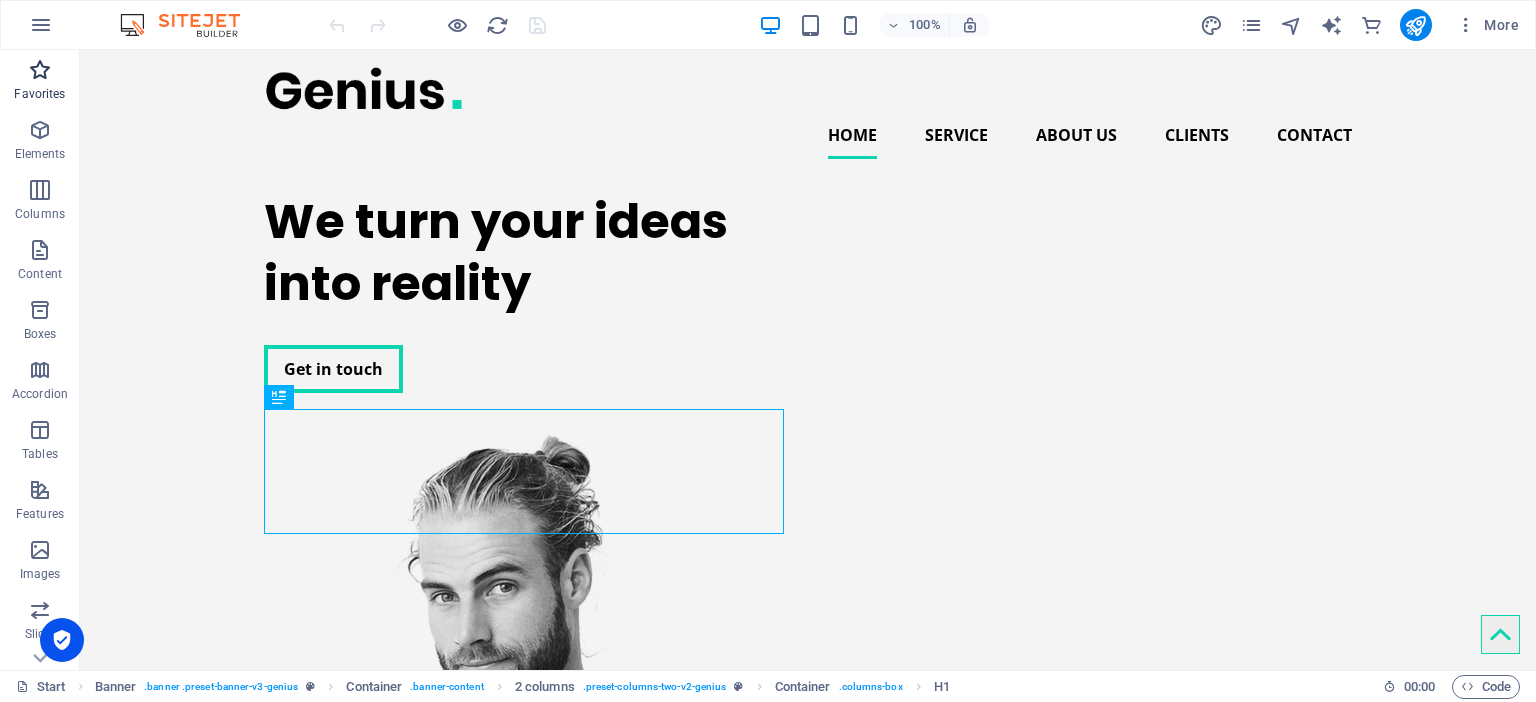 click at bounding box center (40, 70) 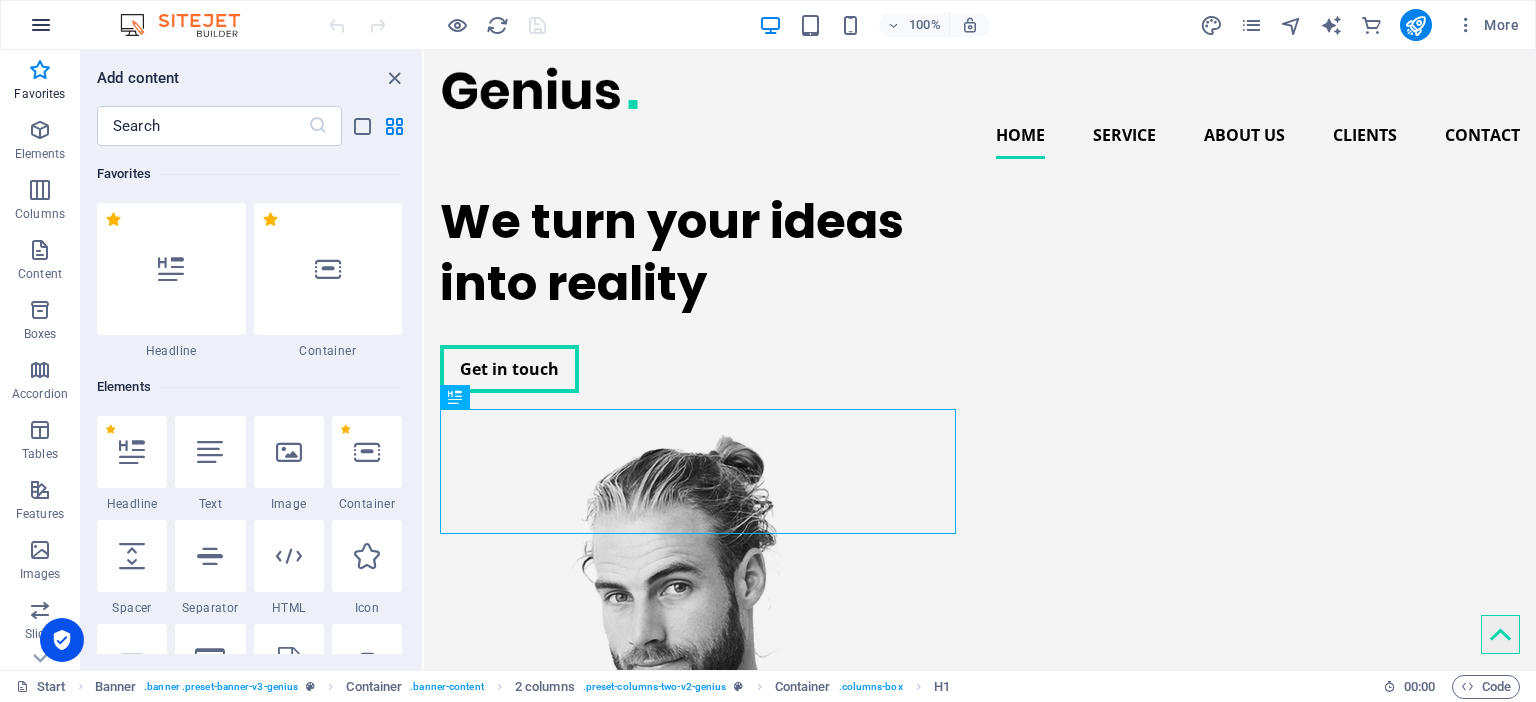 click at bounding box center [41, 25] 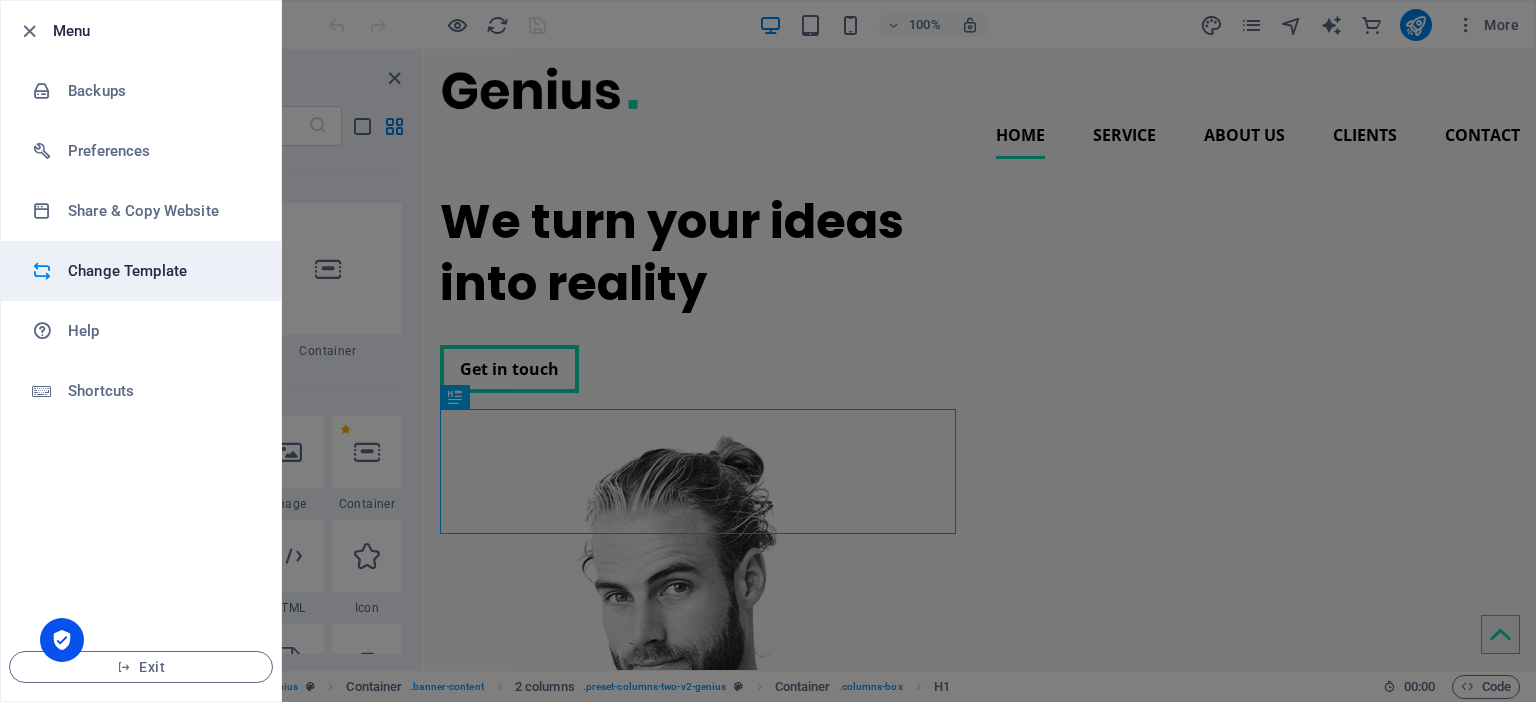 click on "Change Template" at bounding box center (141, 271) 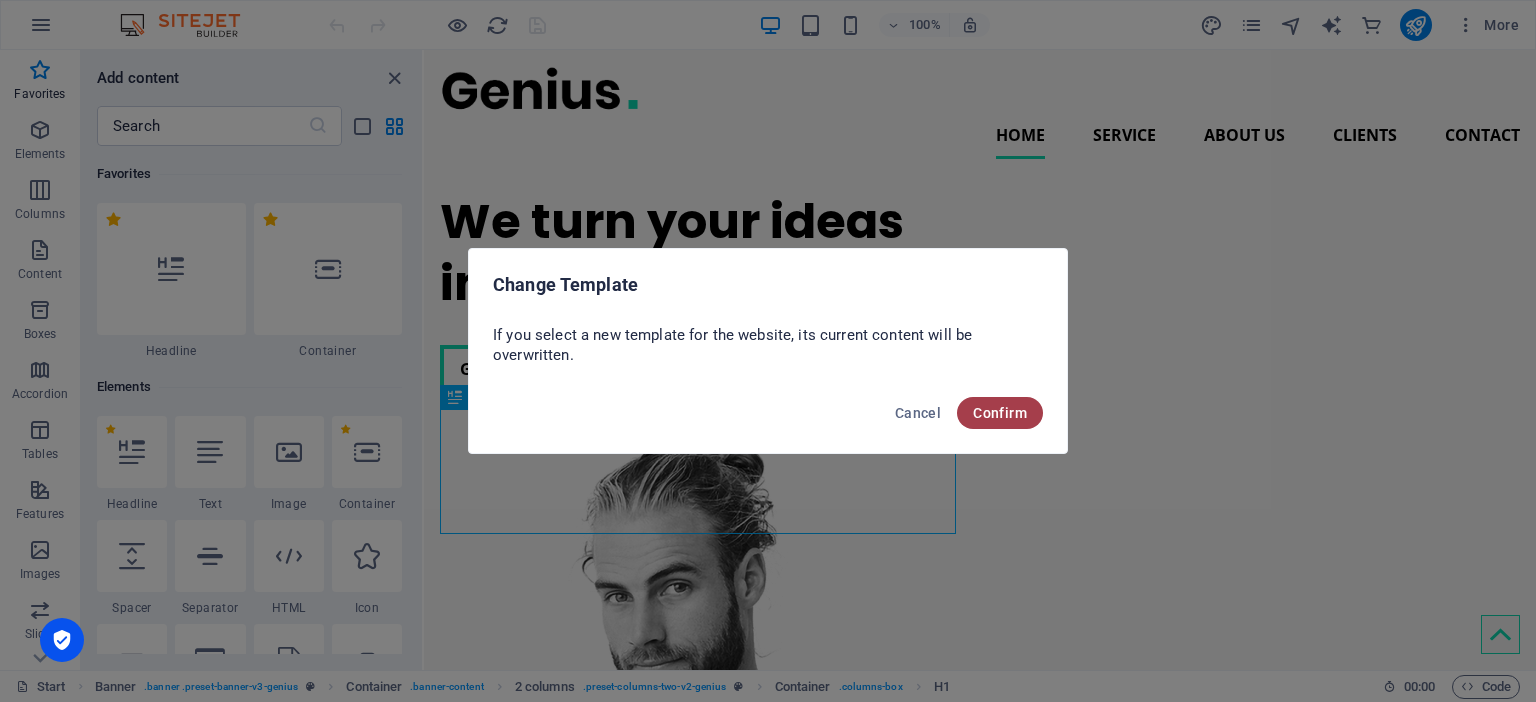 click on "Confirm" at bounding box center (1000, 413) 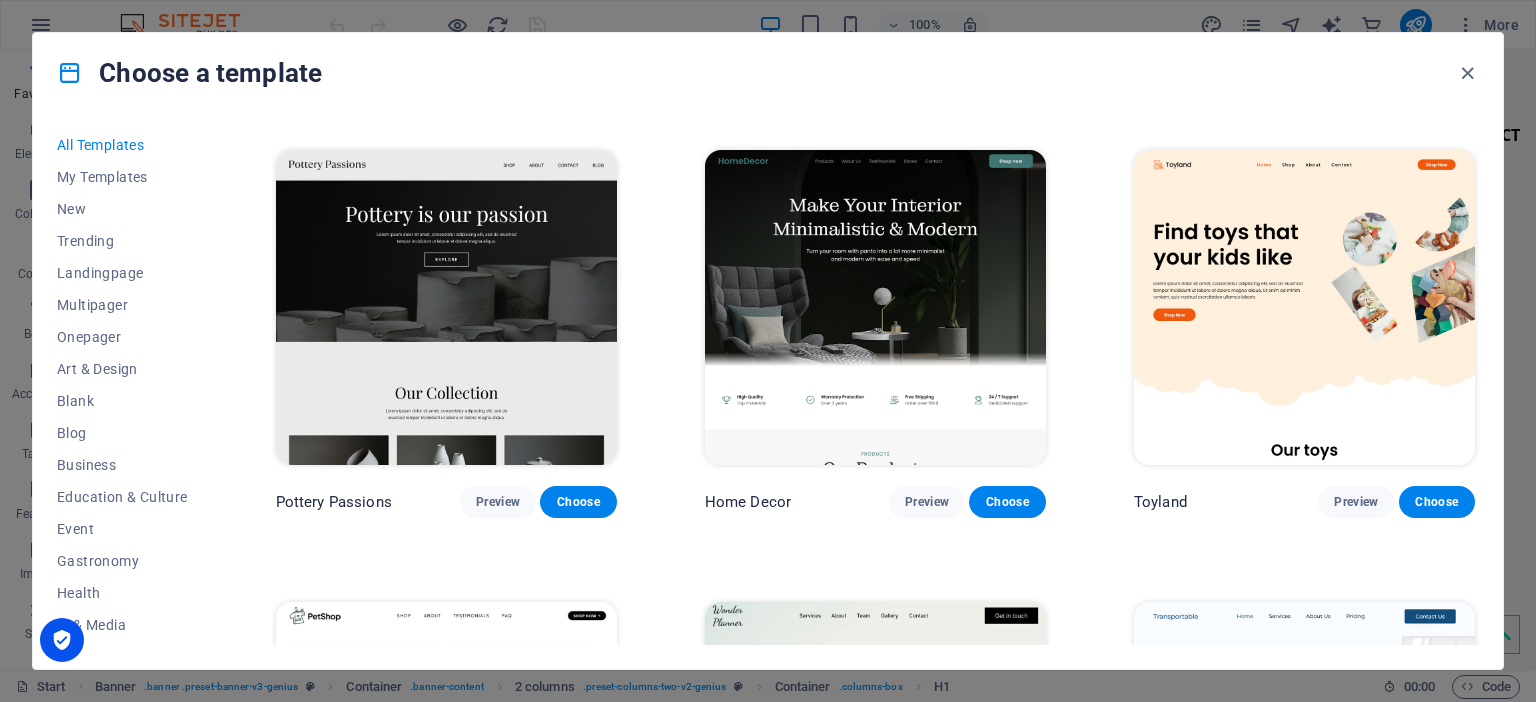 scroll, scrollTop: 481, scrollLeft: 0, axis: vertical 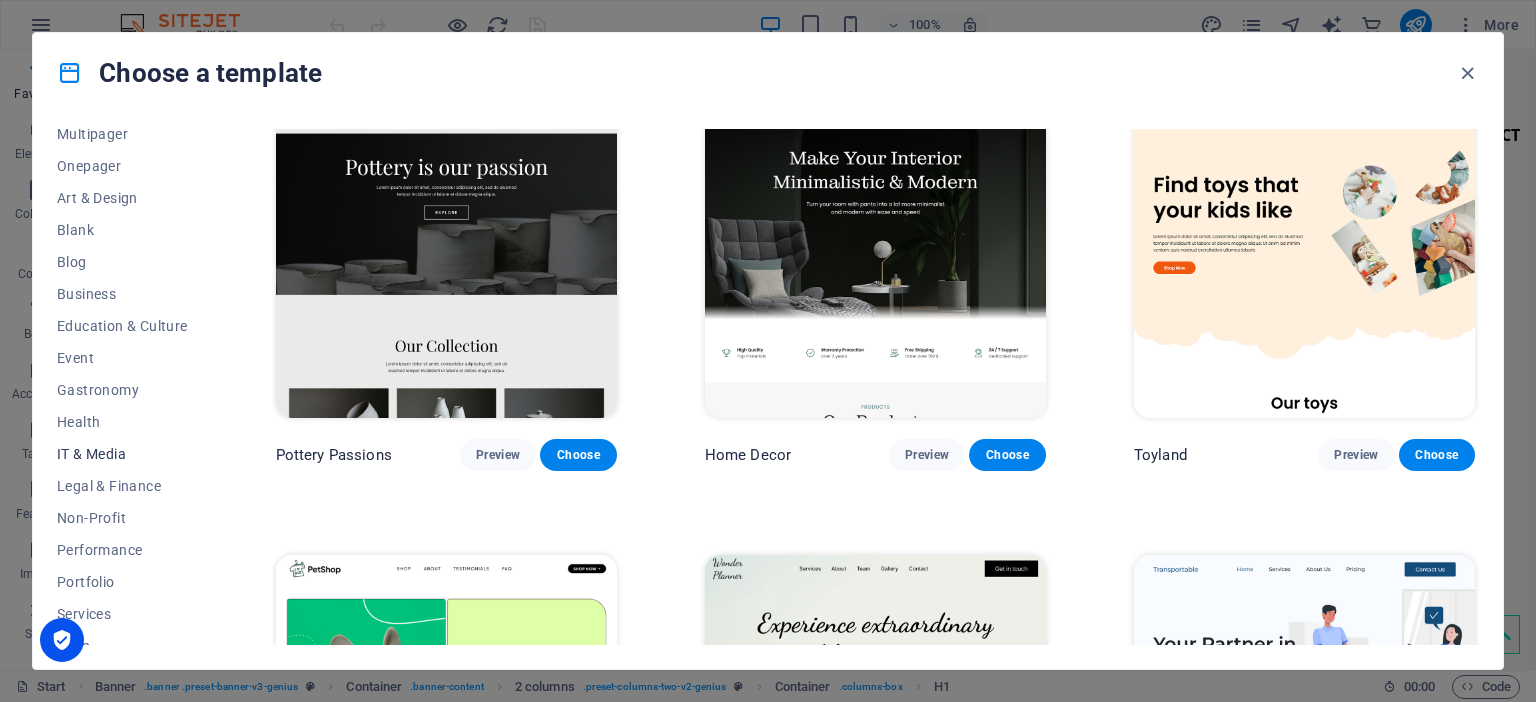 click on "IT & Media" at bounding box center (122, 454) 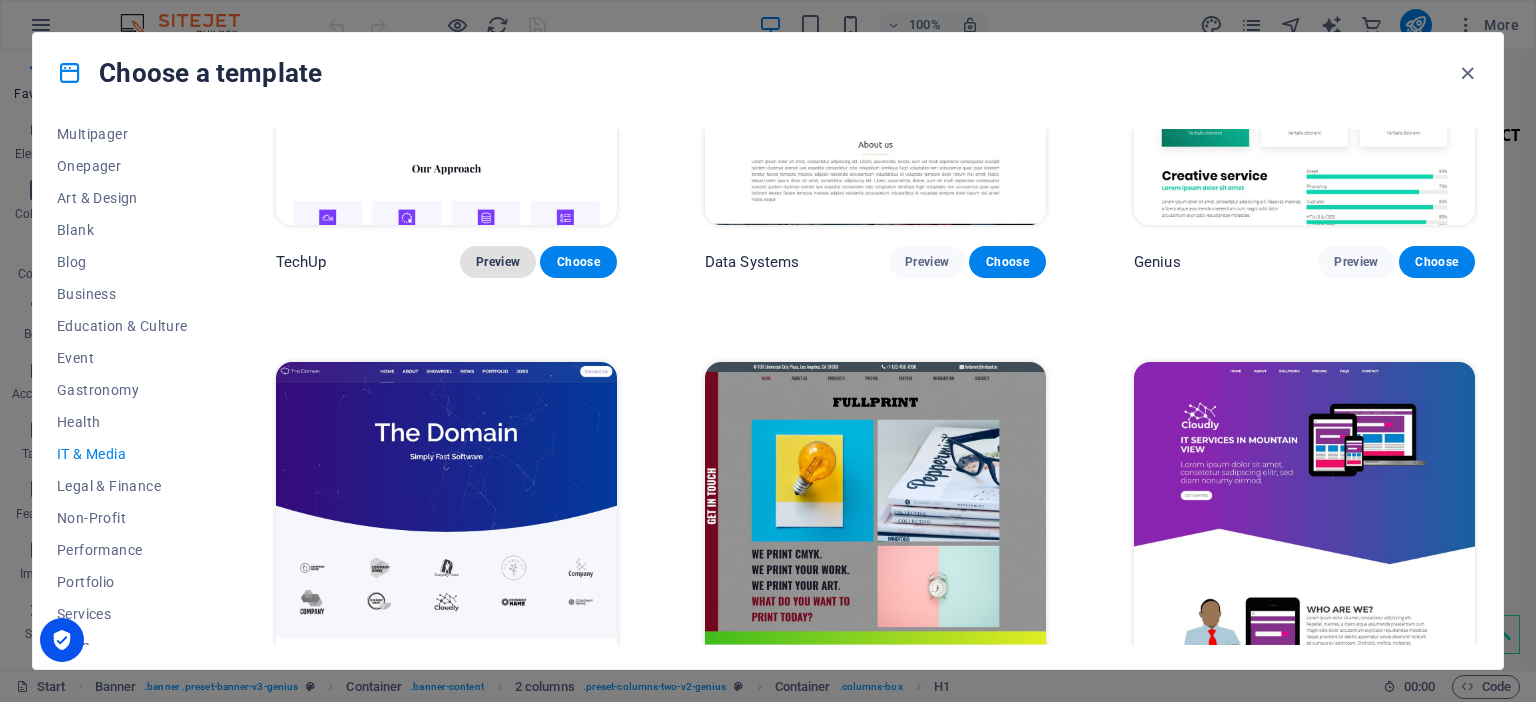 scroll, scrollTop: 665, scrollLeft: 0, axis: vertical 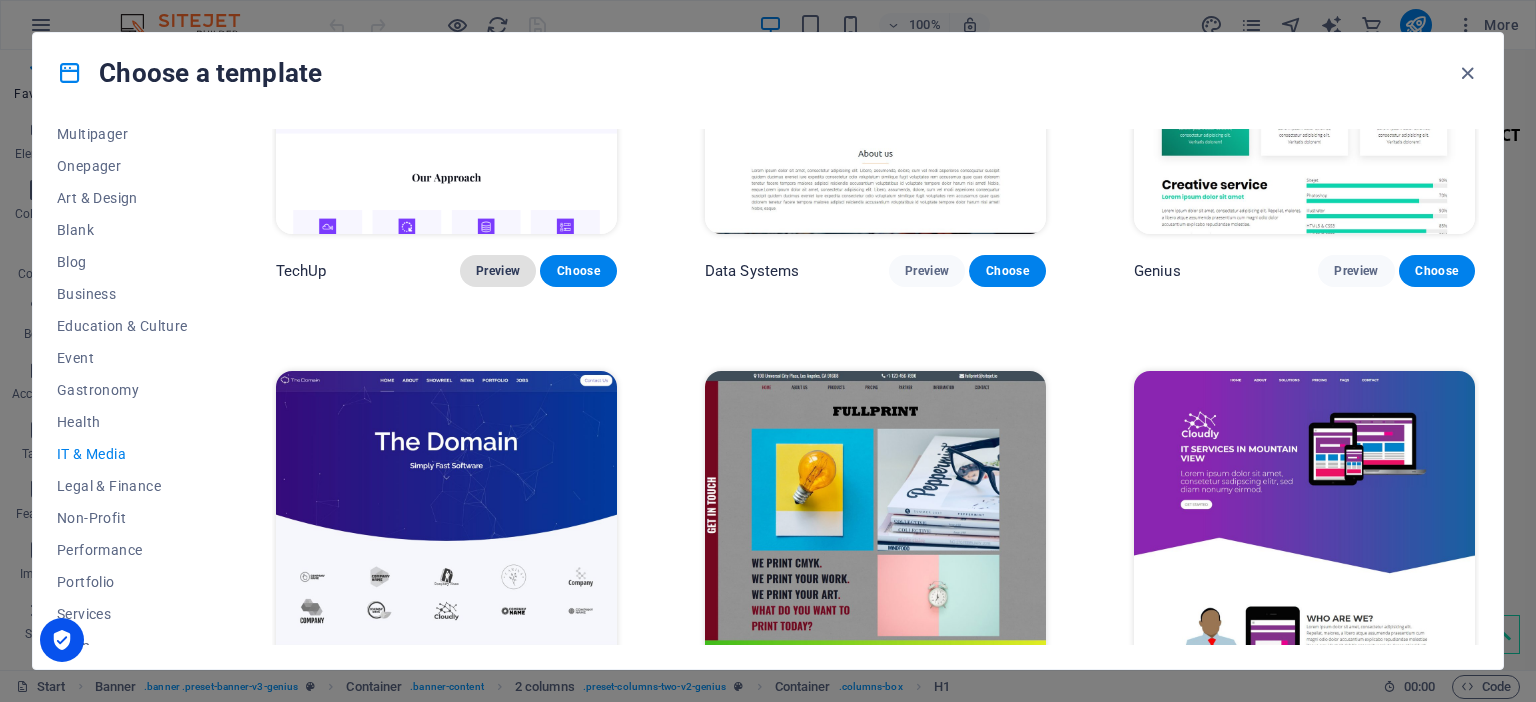 click on "Preview" at bounding box center (498, 271) 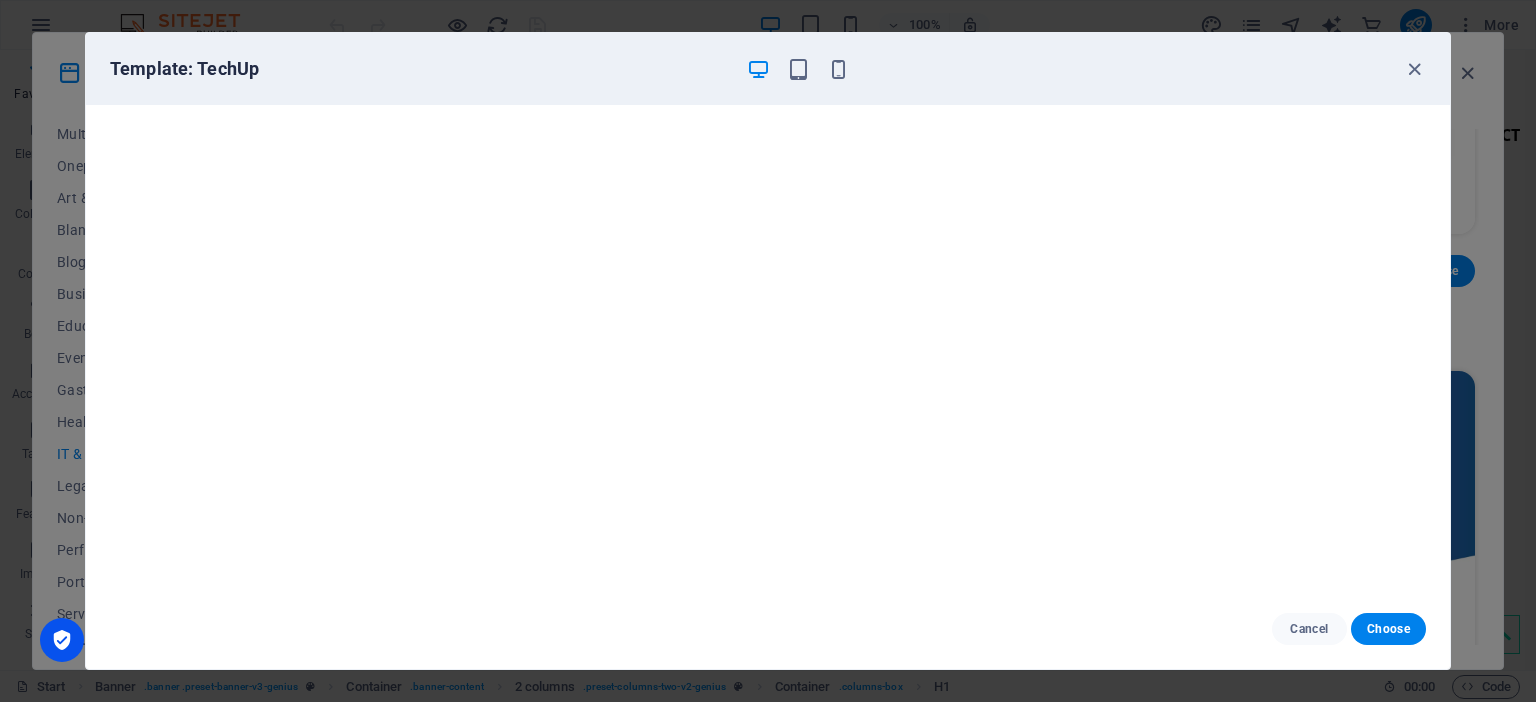 scroll, scrollTop: 0, scrollLeft: 0, axis: both 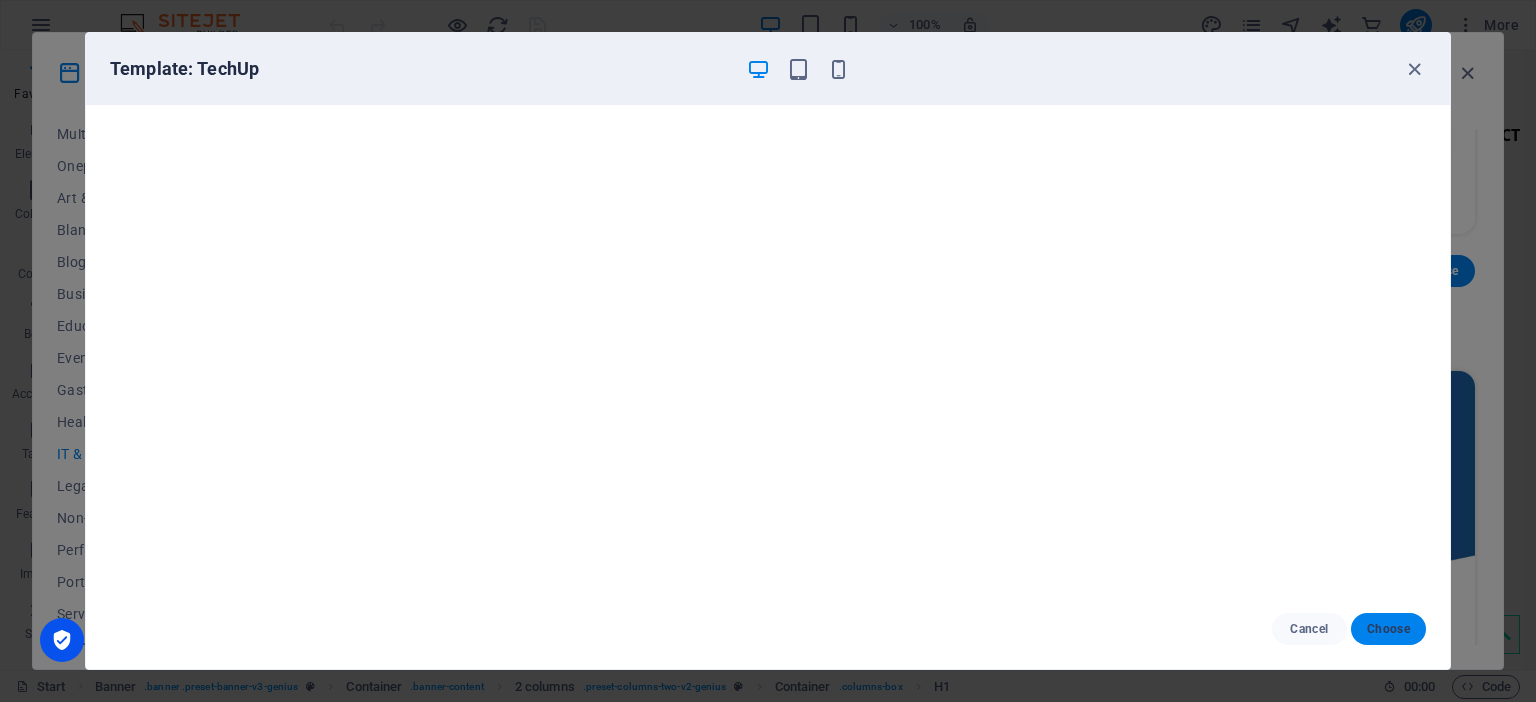 click on "Choose" at bounding box center (1388, 629) 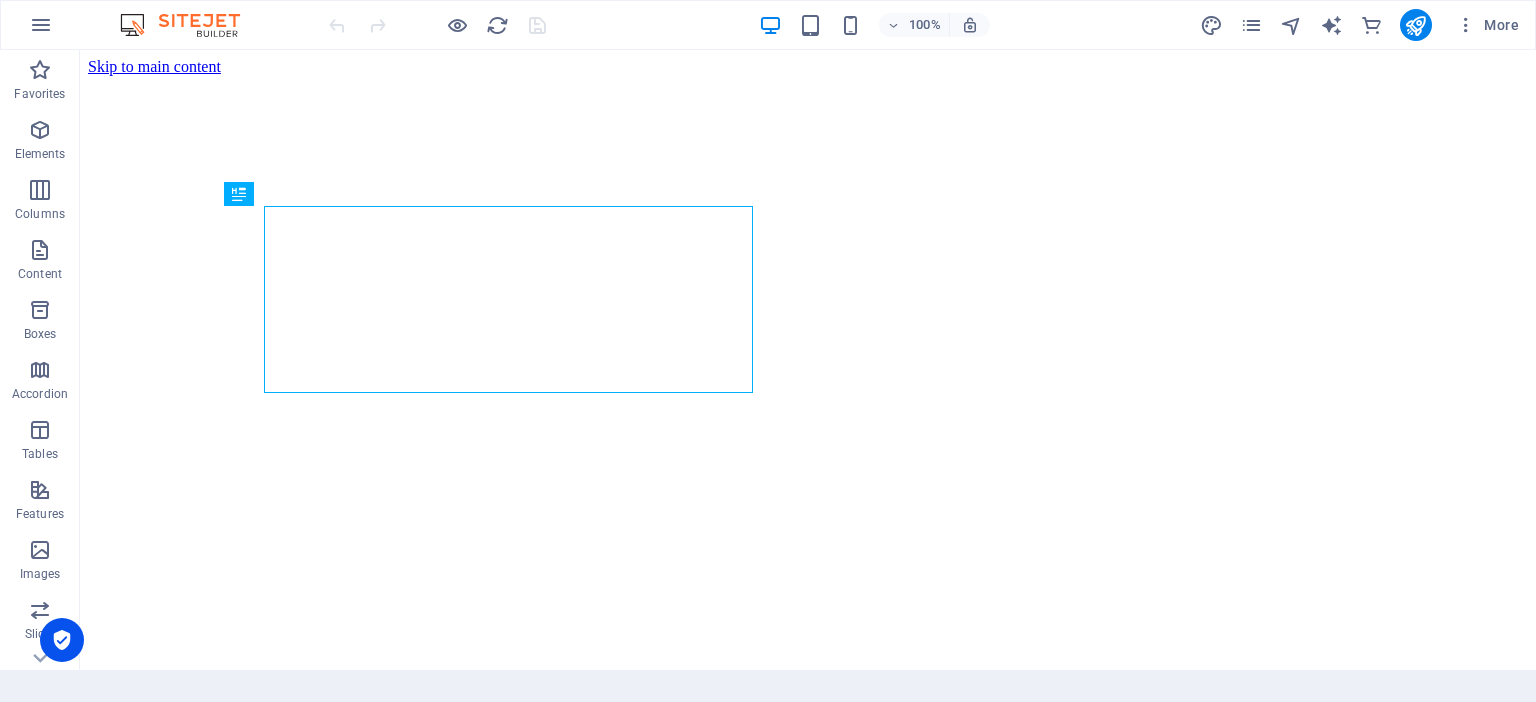 scroll, scrollTop: 0, scrollLeft: 0, axis: both 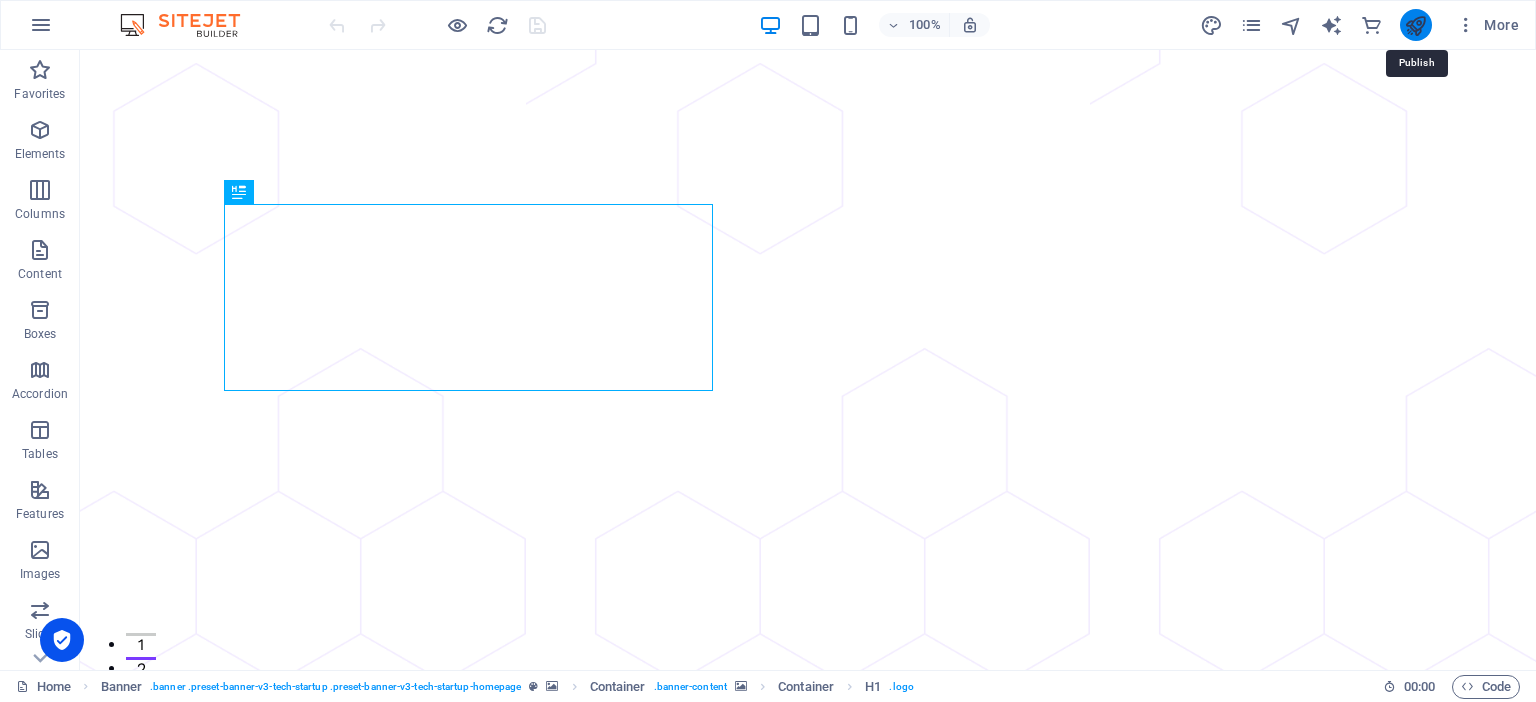 click at bounding box center (1415, 25) 